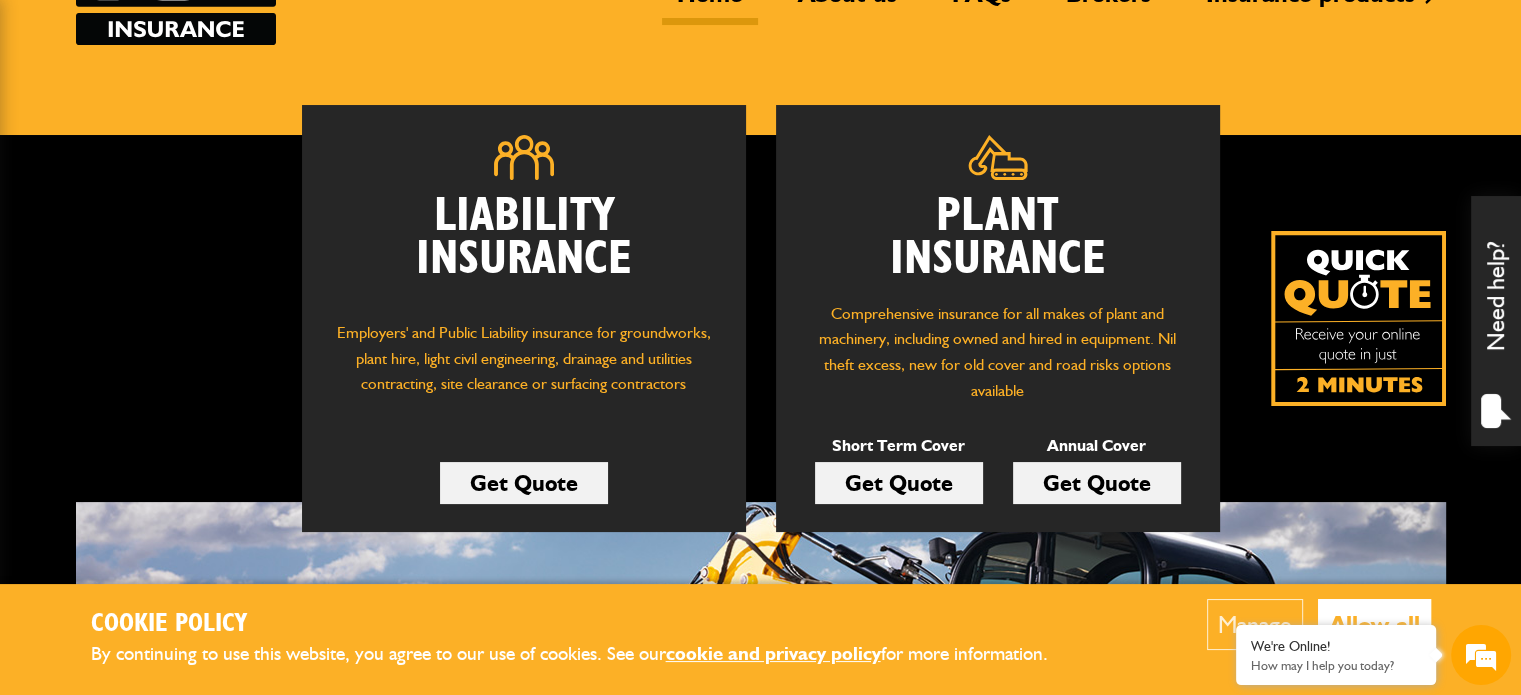 scroll, scrollTop: 400, scrollLeft: 0, axis: vertical 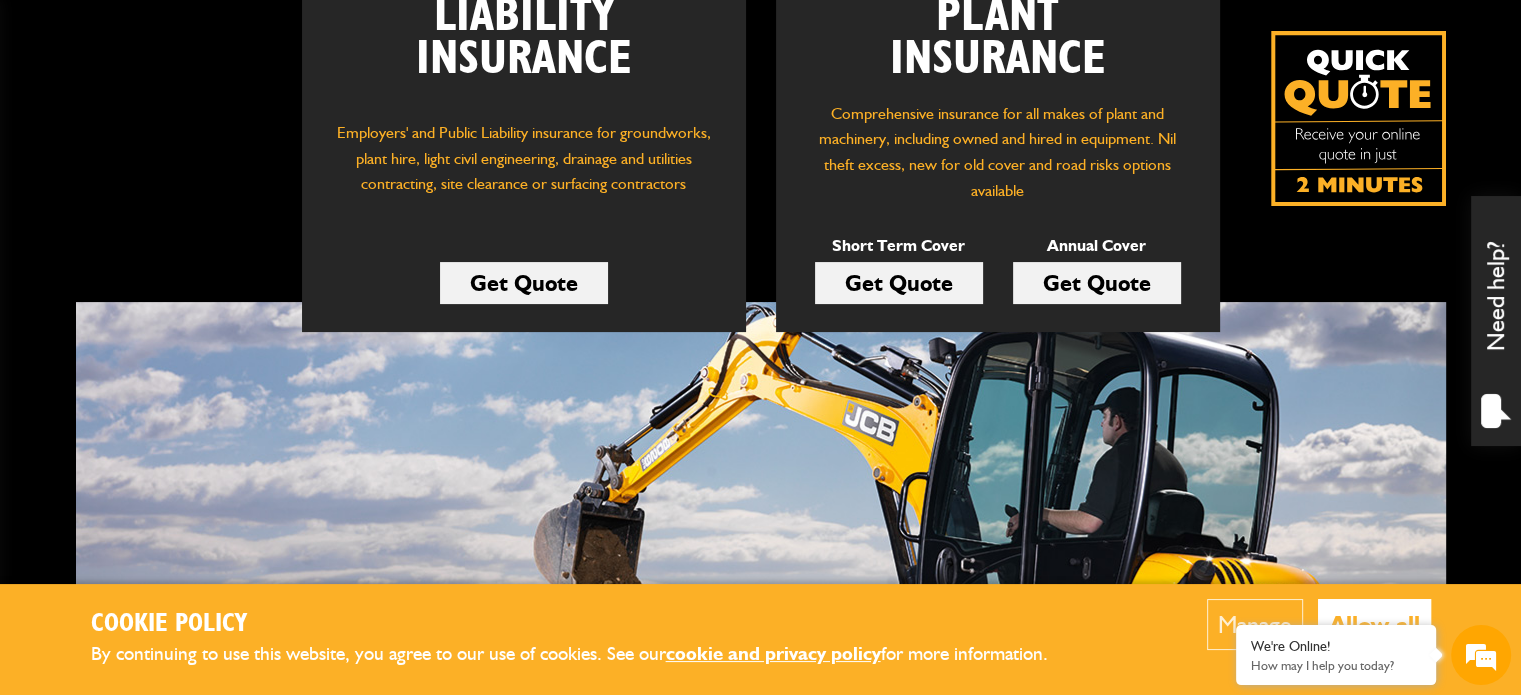 click on "Get Quote" at bounding box center [1097, 283] 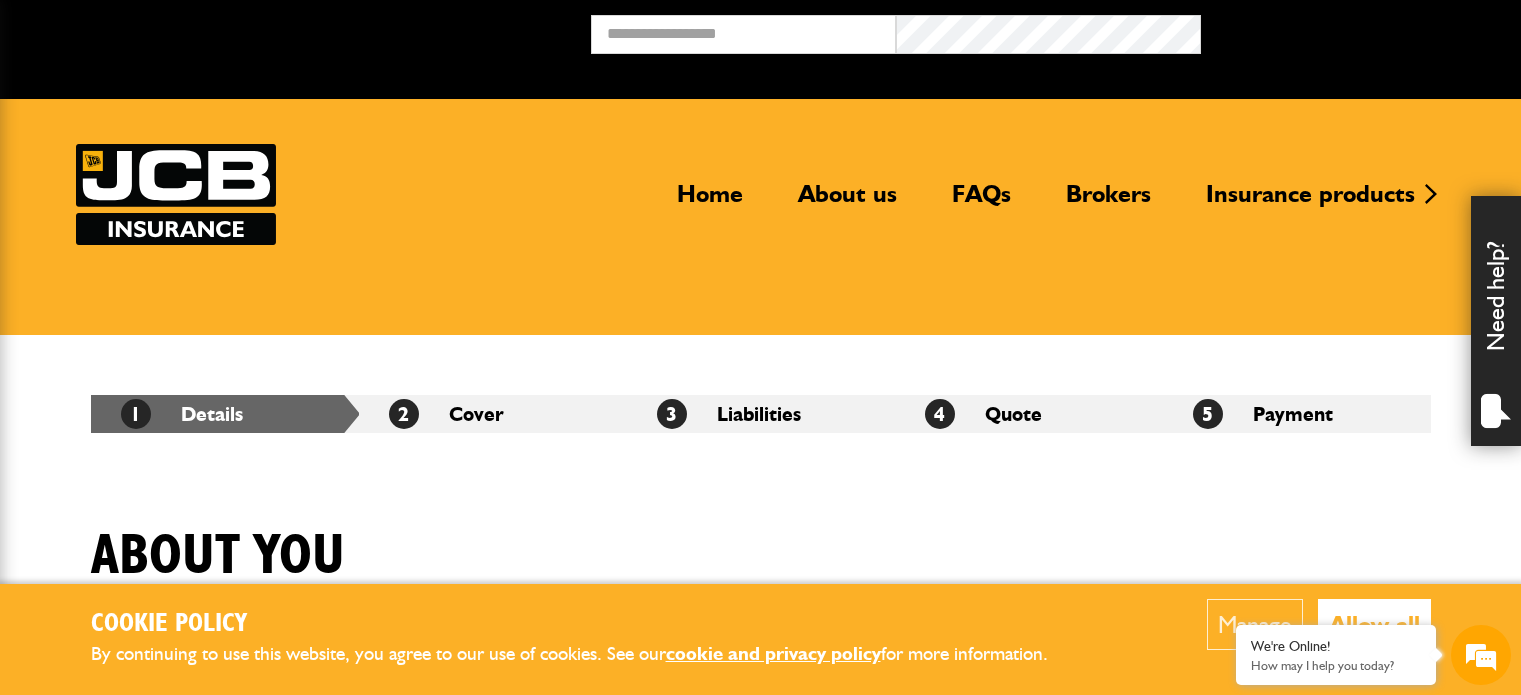 scroll, scrollTop: 0, scrollLeft: 0, axis: both 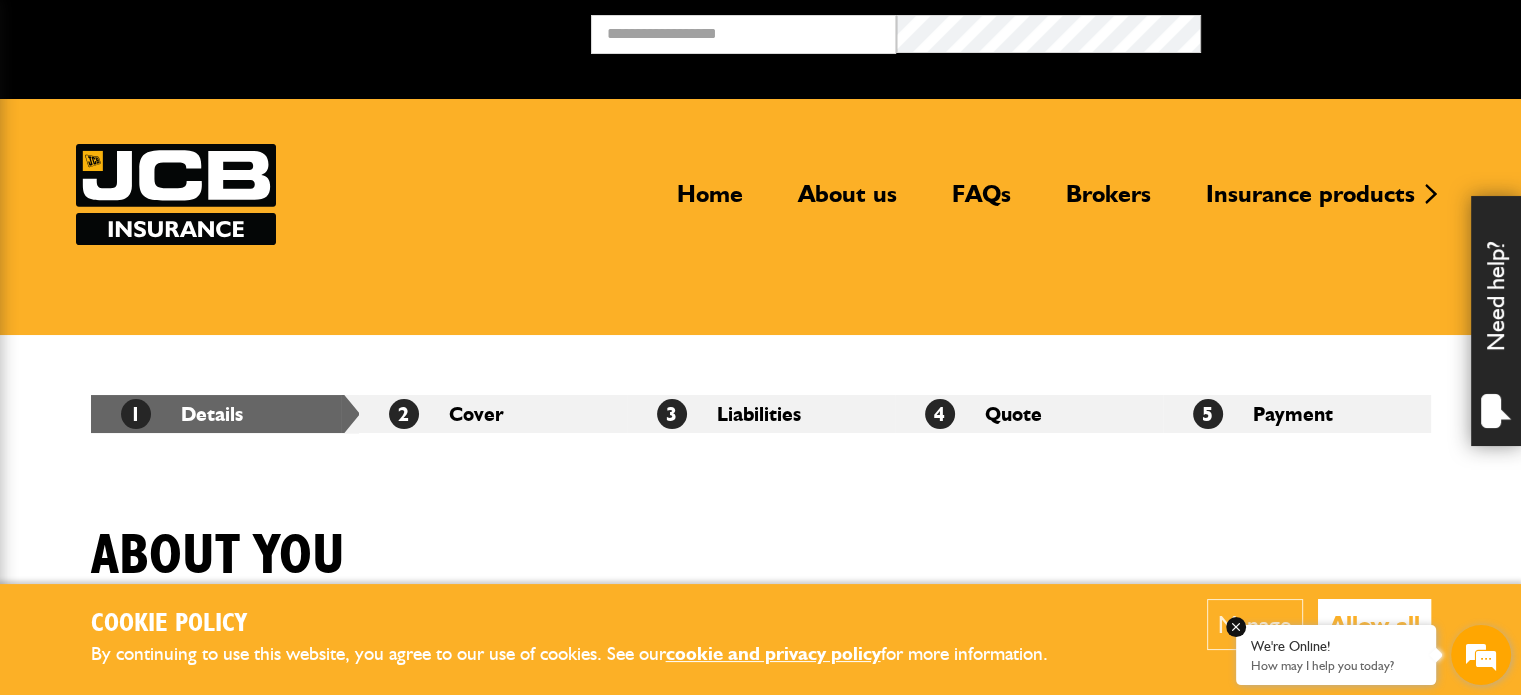 click on "We're Online! How may I help you today?" at bounding box center (1336, 655) 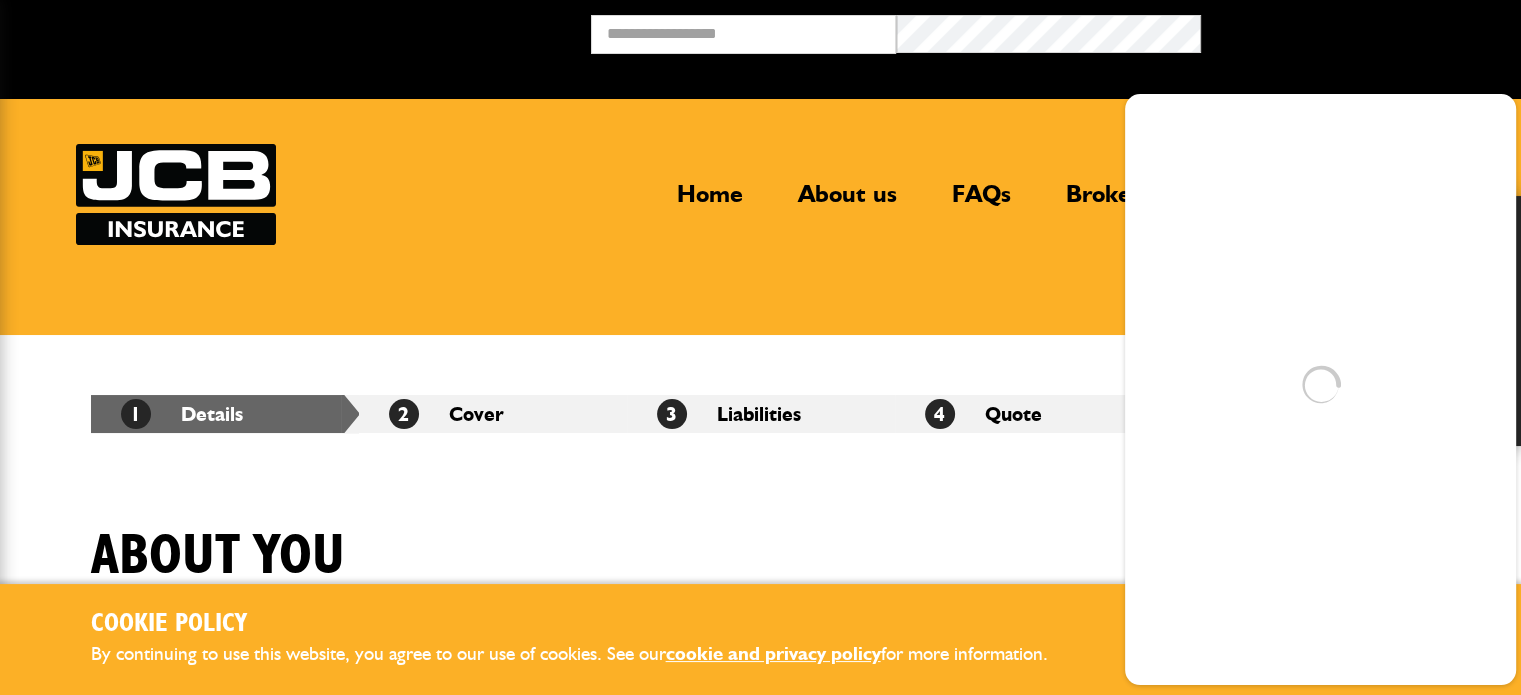 scroll, scrollTop: 0, scrollLeft: 0, axis: both 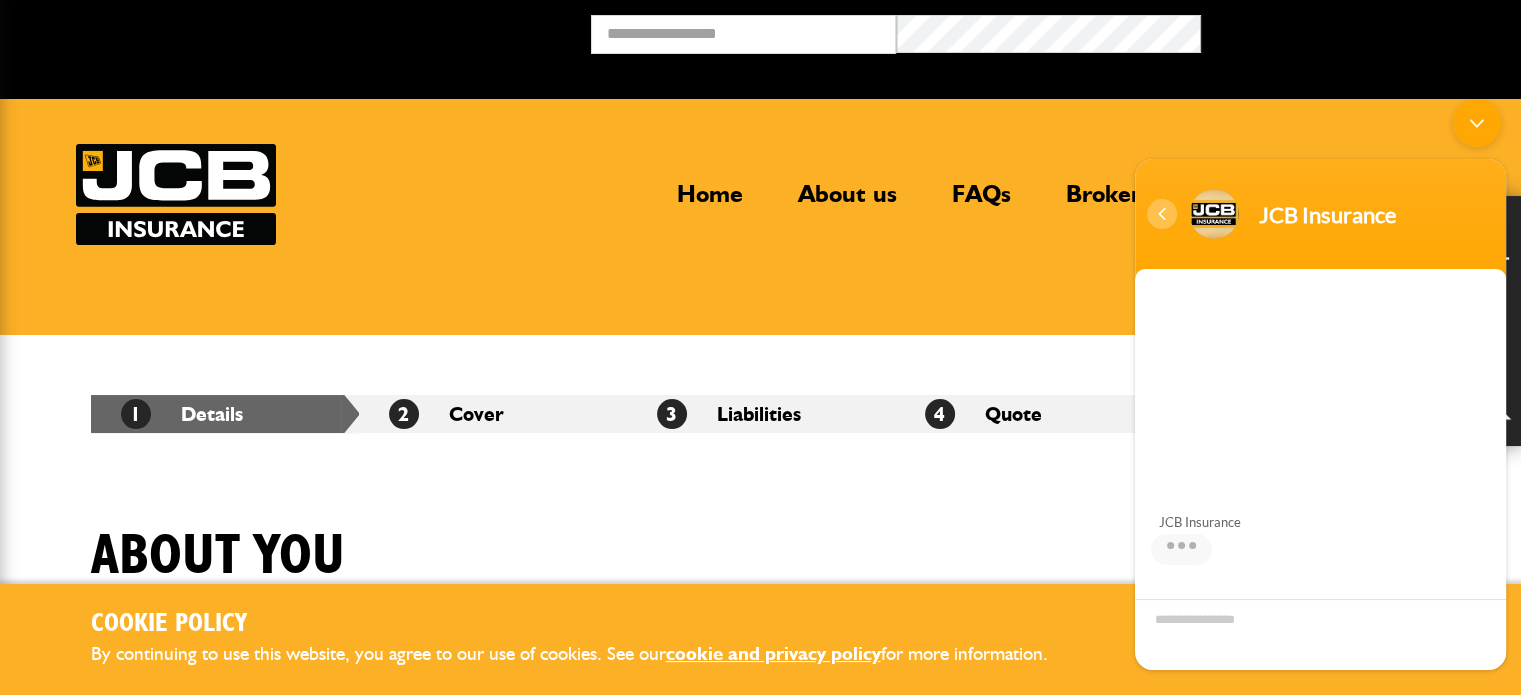 click at bounding box center [1162, 214] 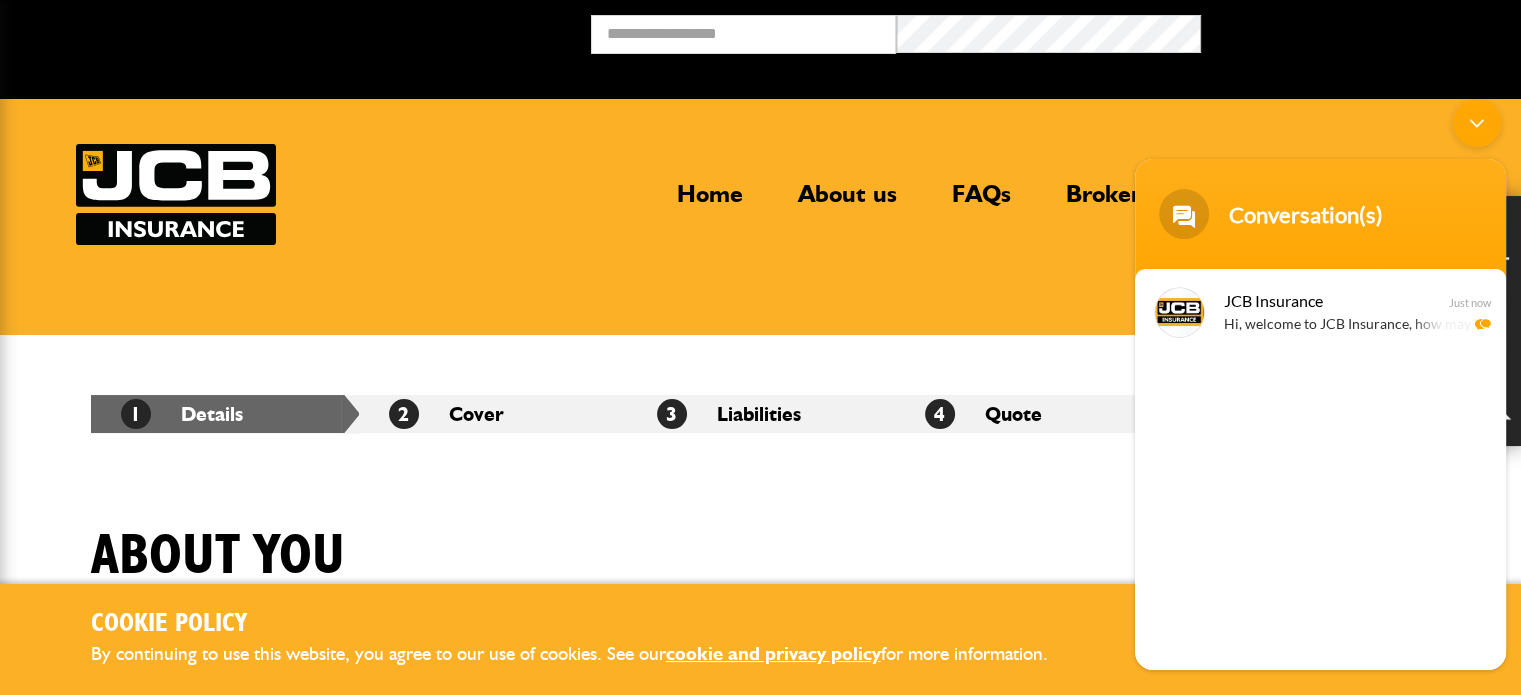 click on "Conversation(s)" at bounding box center (1320, 214) 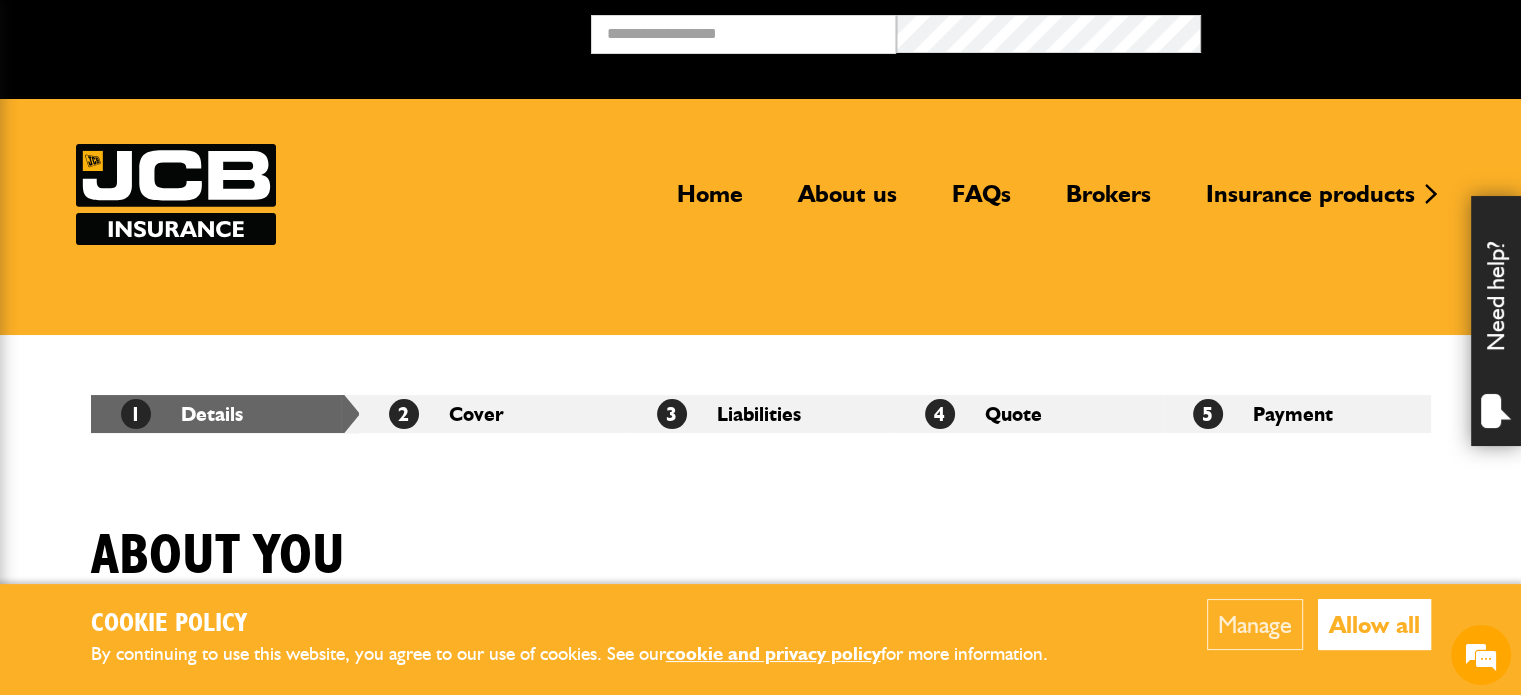 click on "Allow all" at bounding box center [1374, 624] 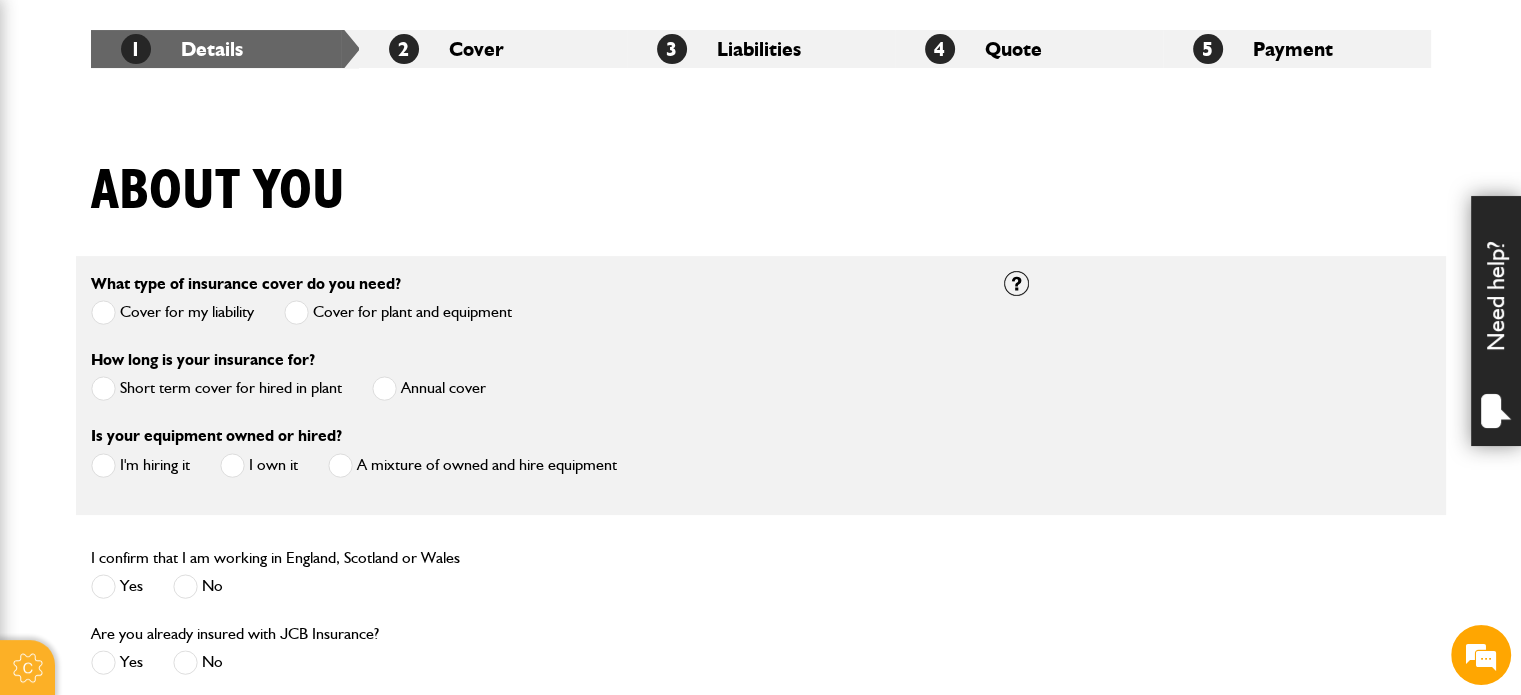 scroll, scrollTop: 400, scrollLeft: 0, axis: vertical 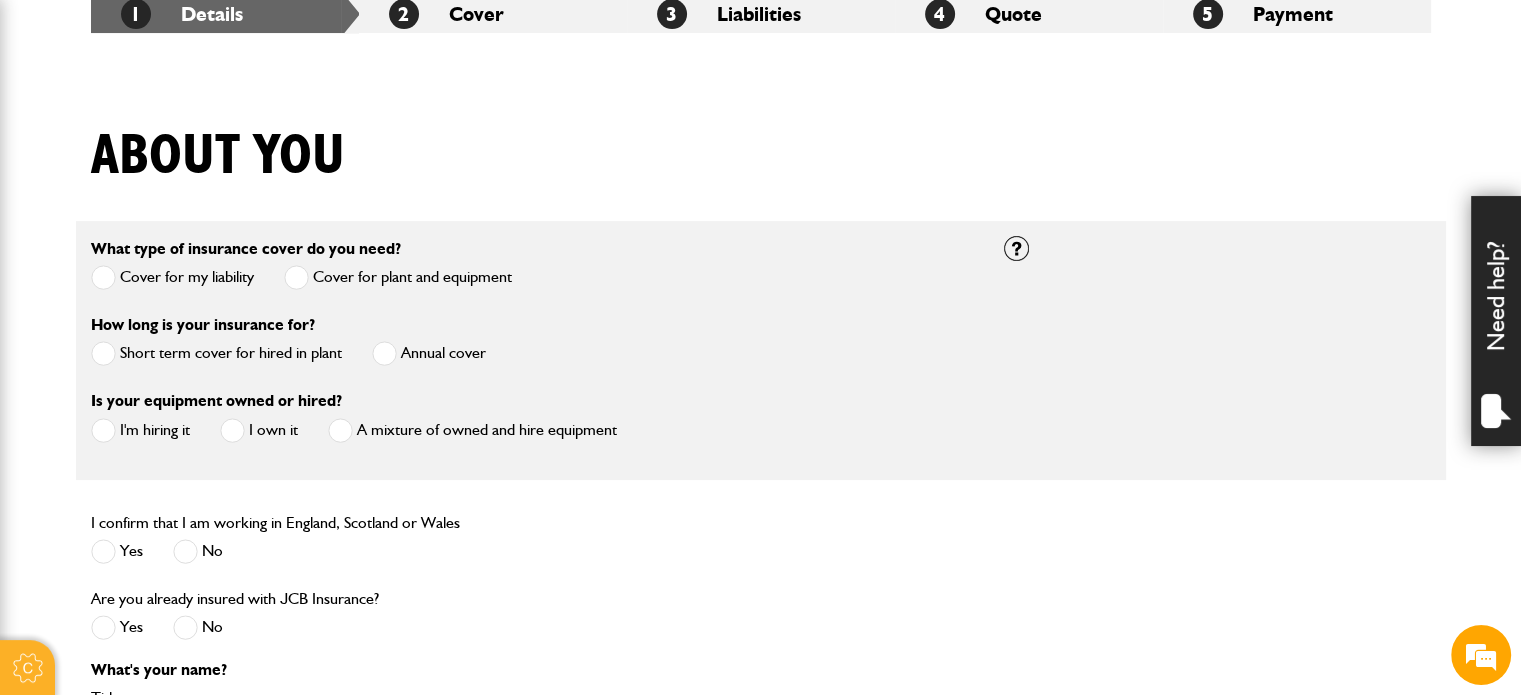 click at bounding box center [384, 353] 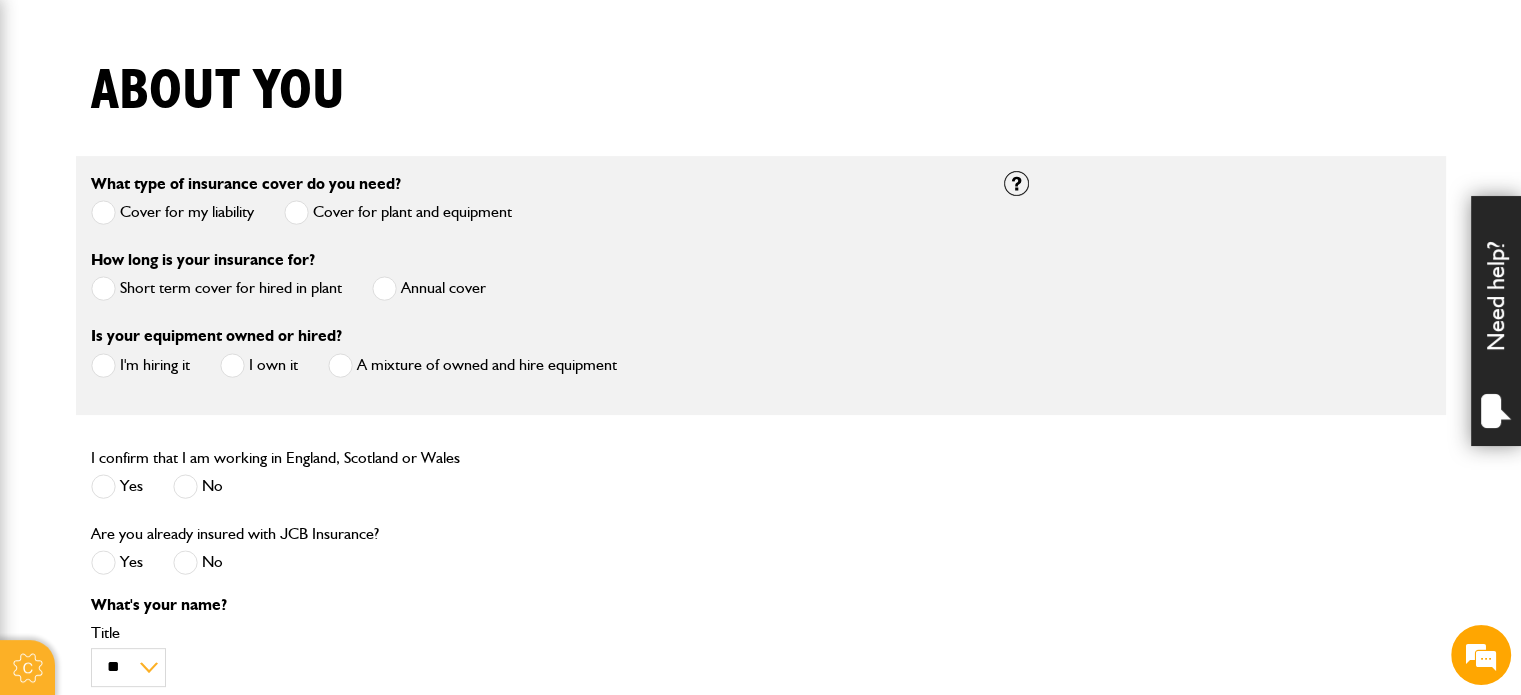 scroll, scrollTop: 500, scrollLeft: 0, axis: vertical 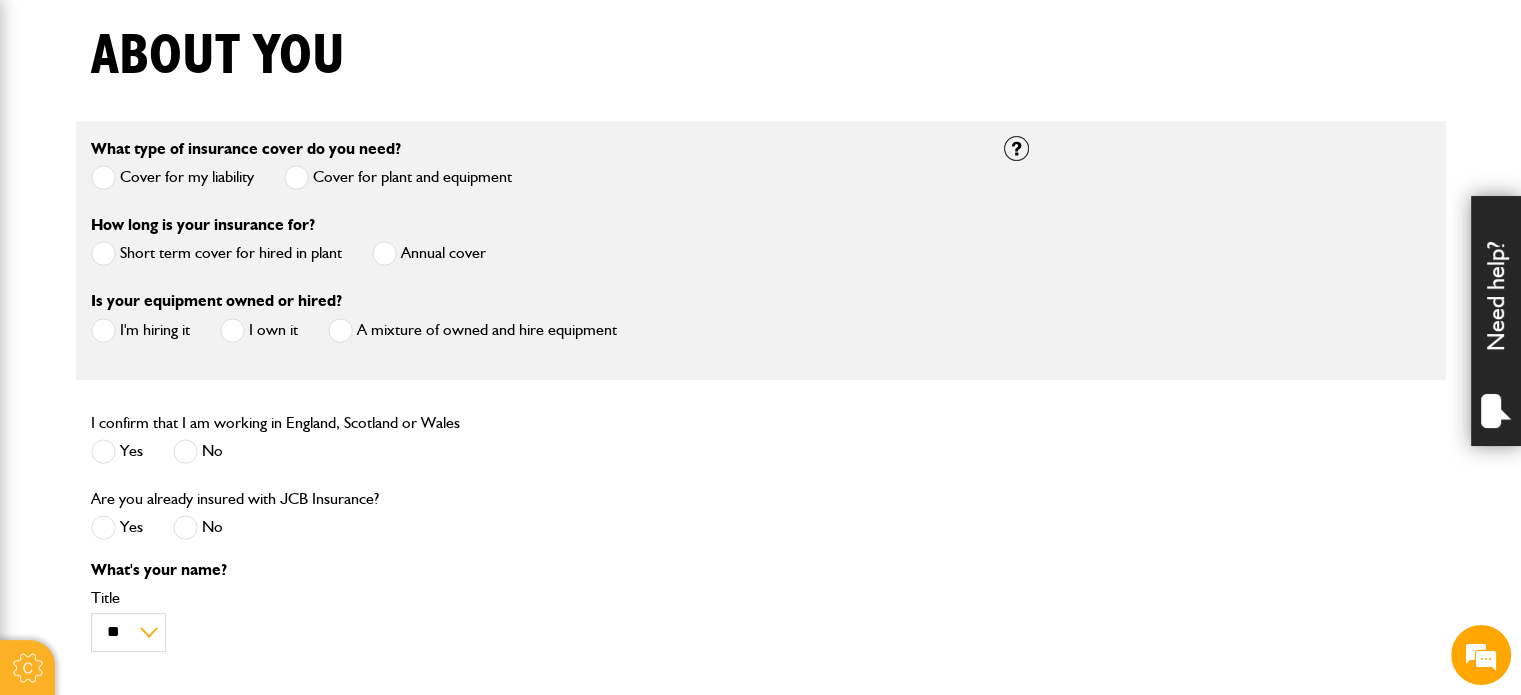 click at bounding box center (103, 330) 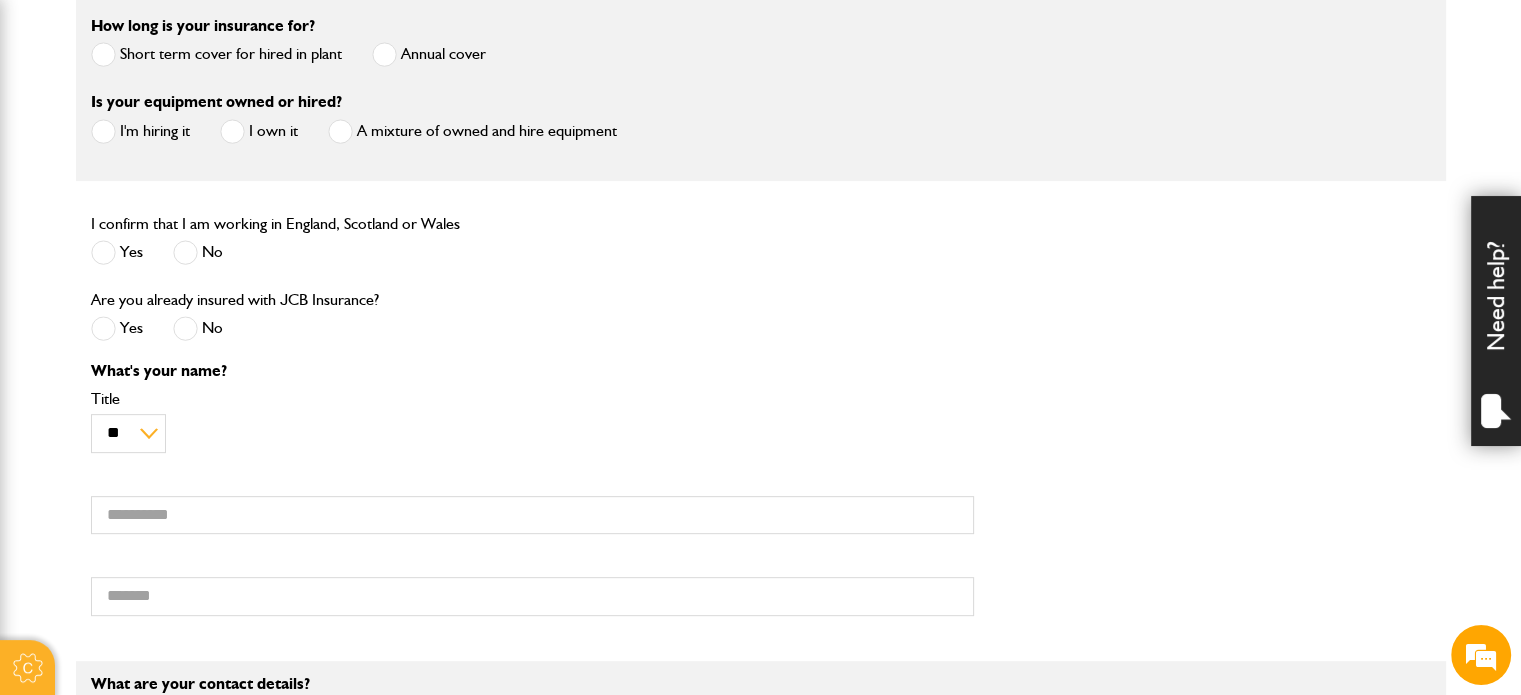 scroll, scrollTop: 700, scrollLeft: 0, axis: vertical 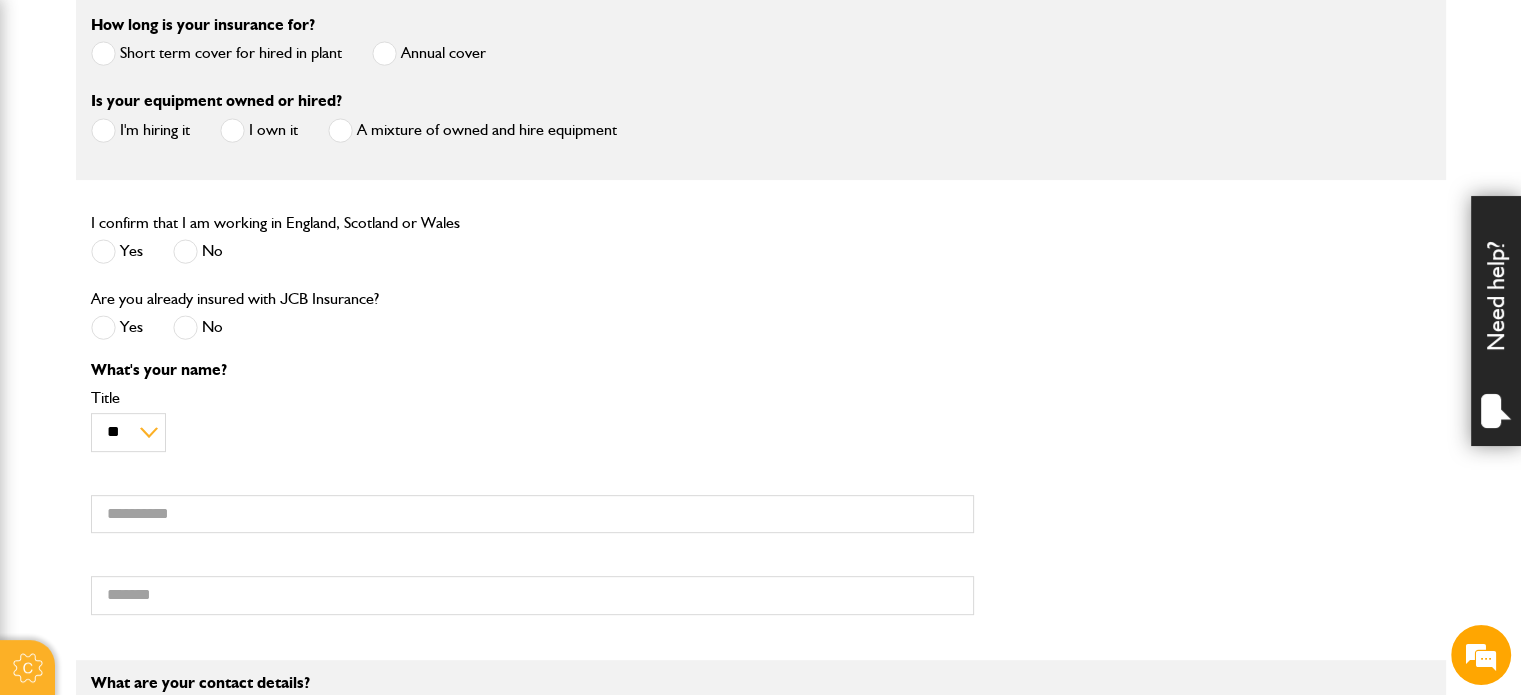 click at bounding box center (103, 251) 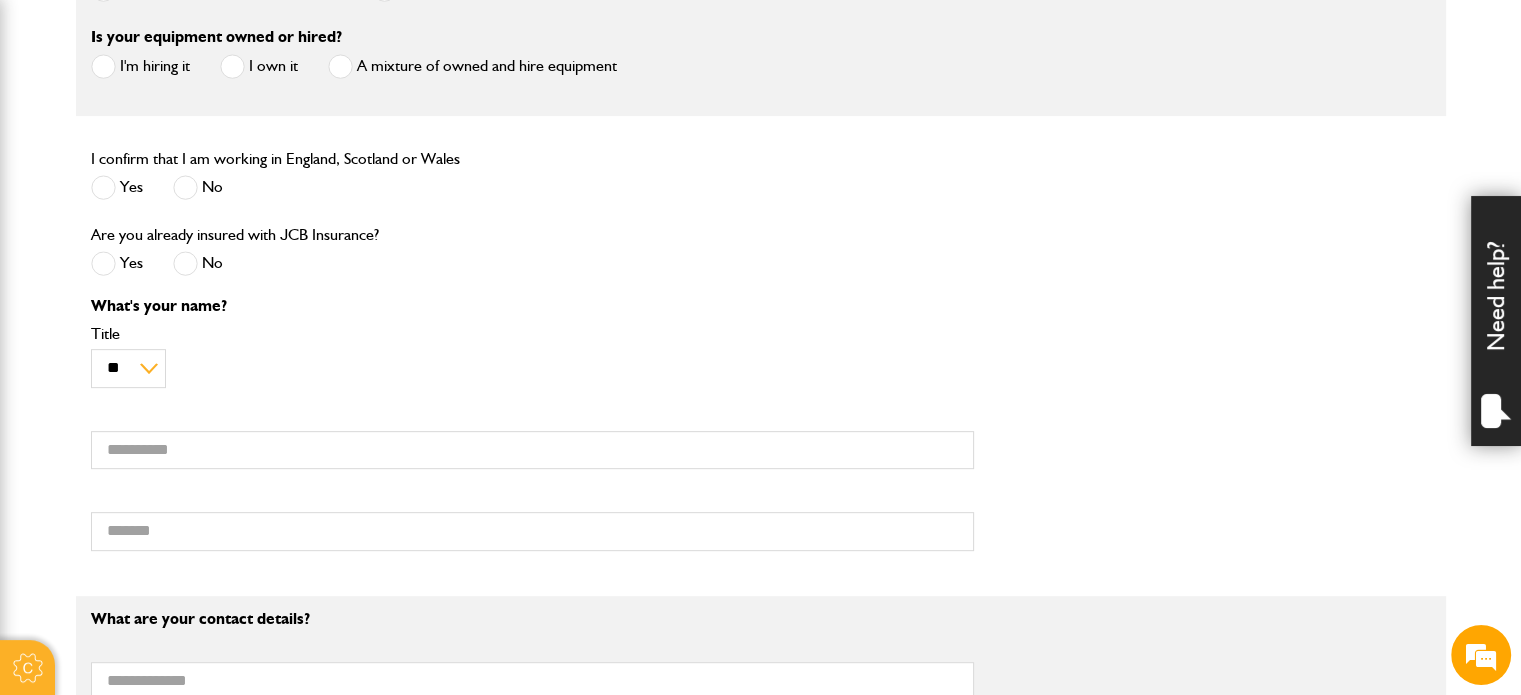 scroll, scrollTop: 800, scrollLeft: 0, axis: vertical 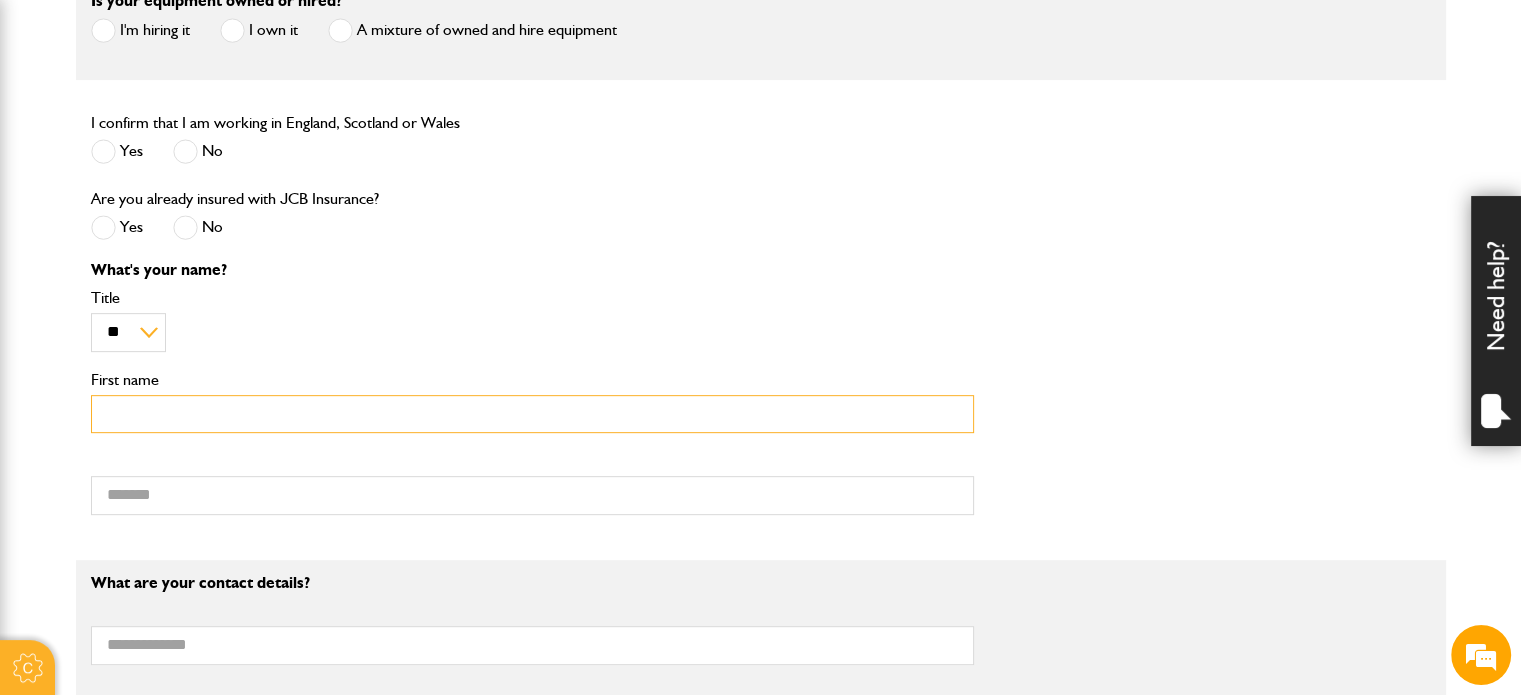 click on "First name" at bounding box center [532, 414] 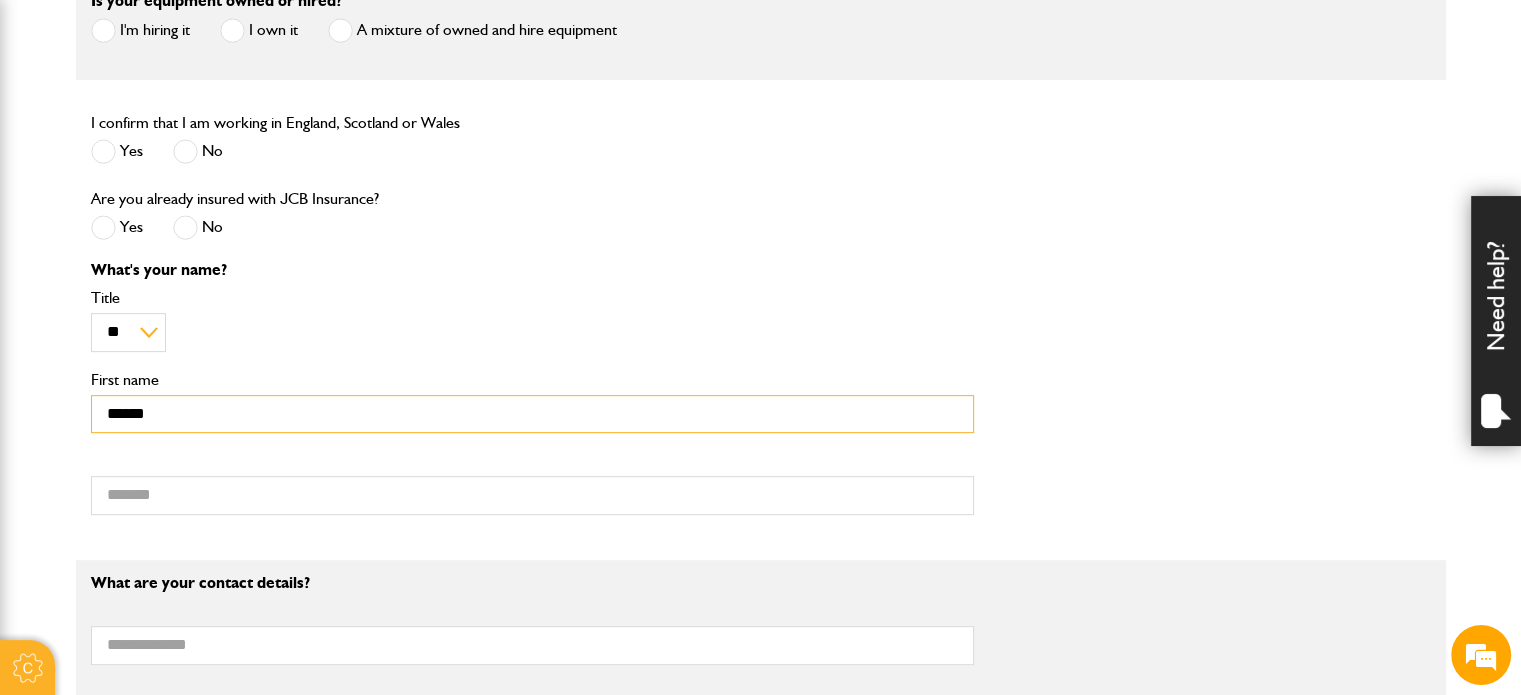 type on "******" 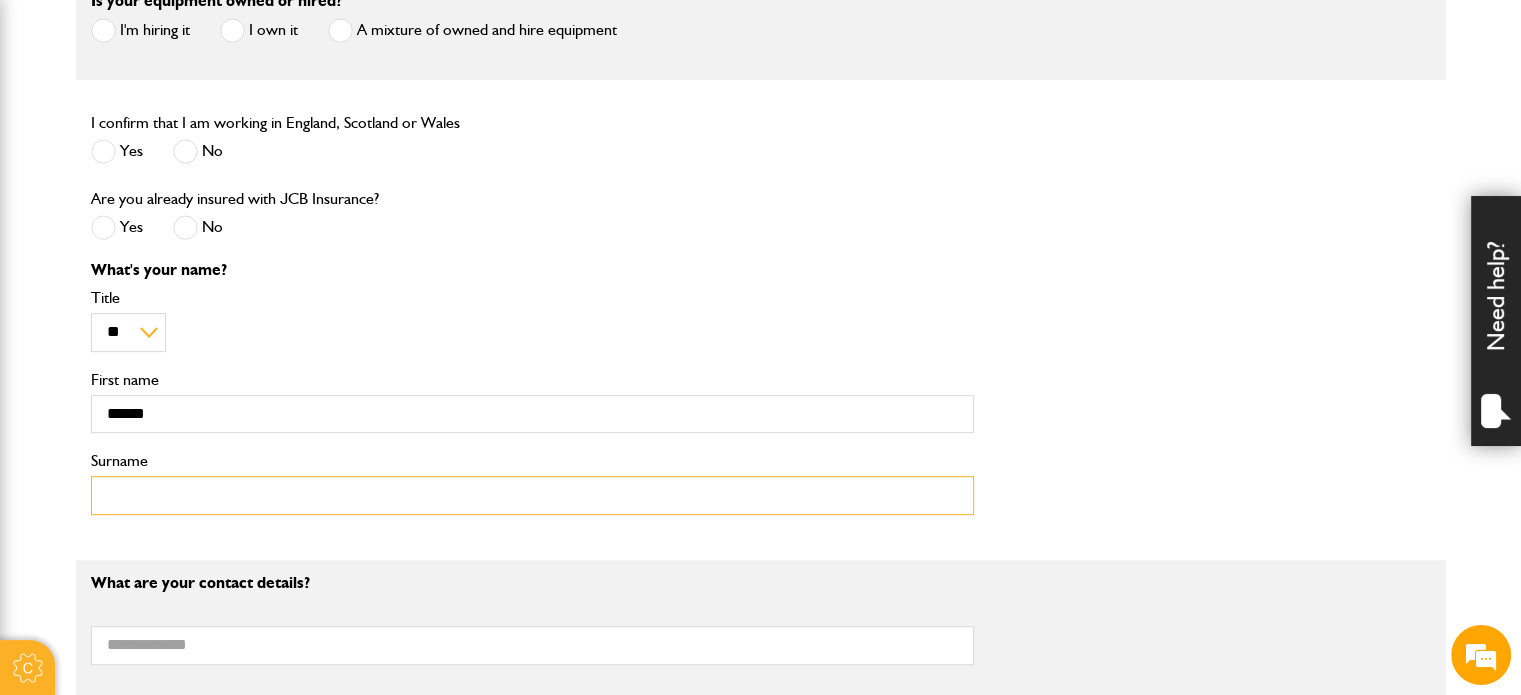 click on "Surname" at bounding box center (532, 495) 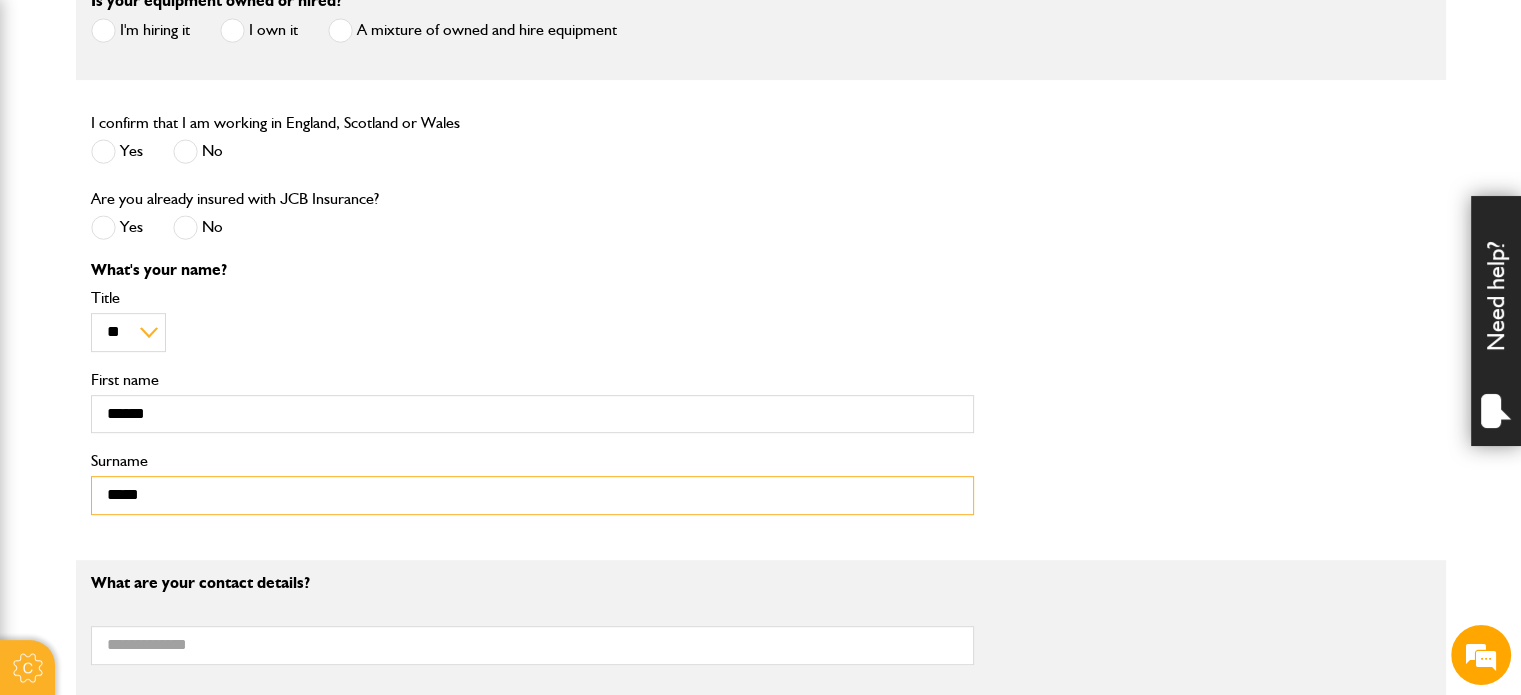 type on "*****" 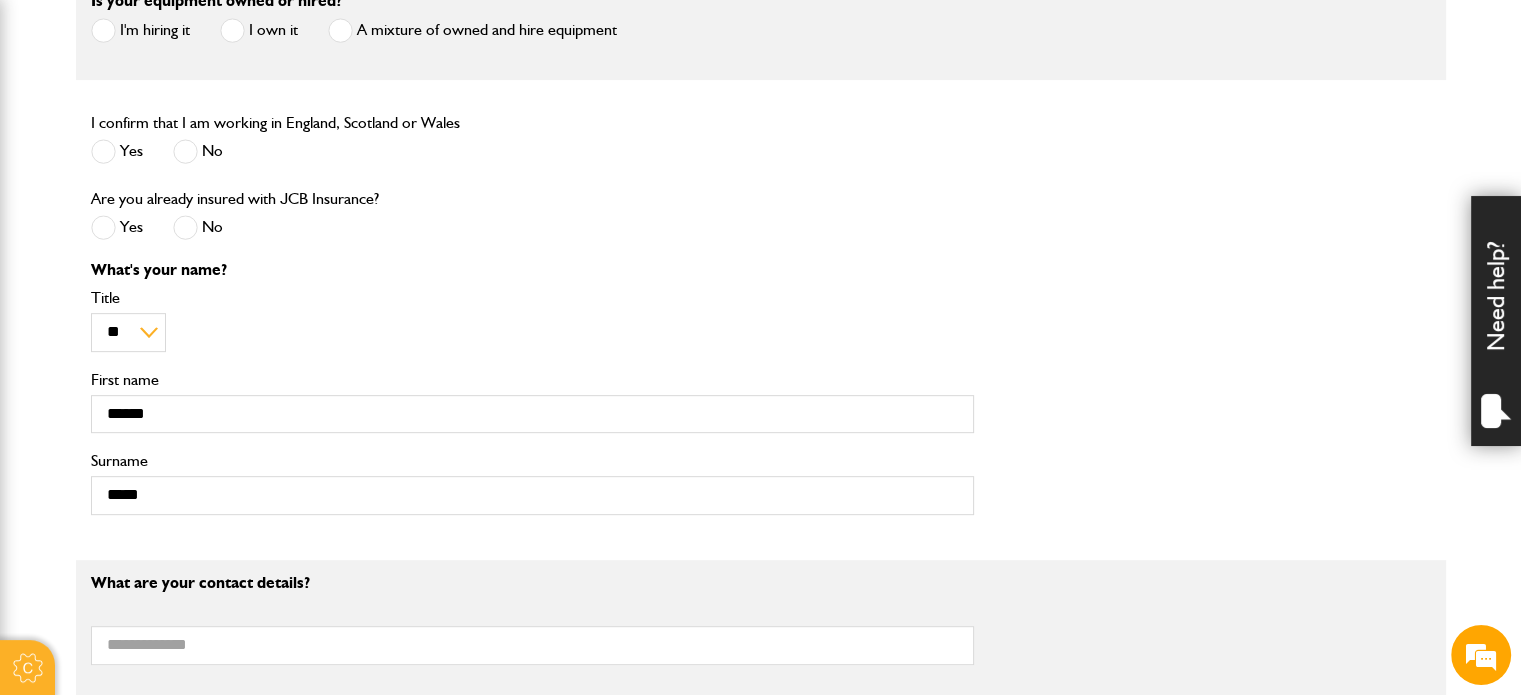 click on "*****
Surname" at bounding box center (532, 484) 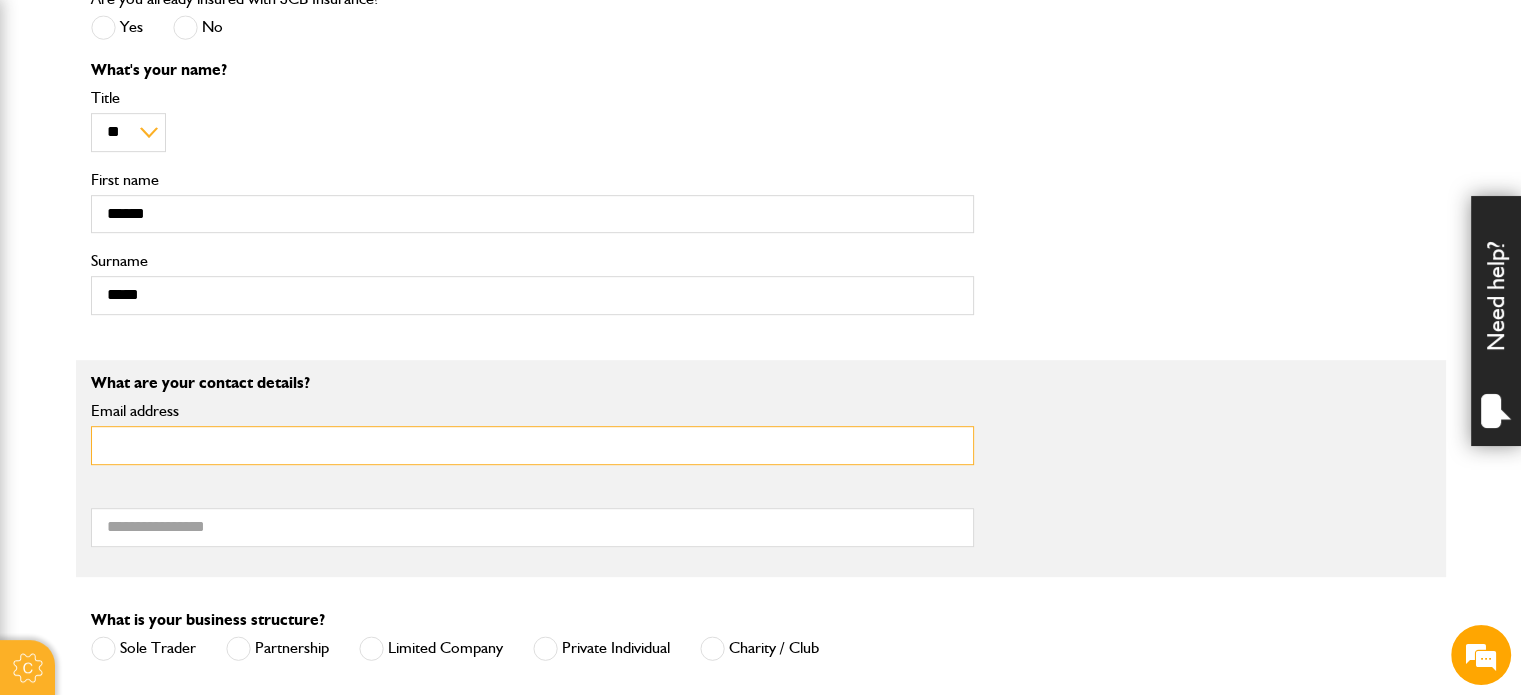 click on "Email address" at bounding box center [532, 445] 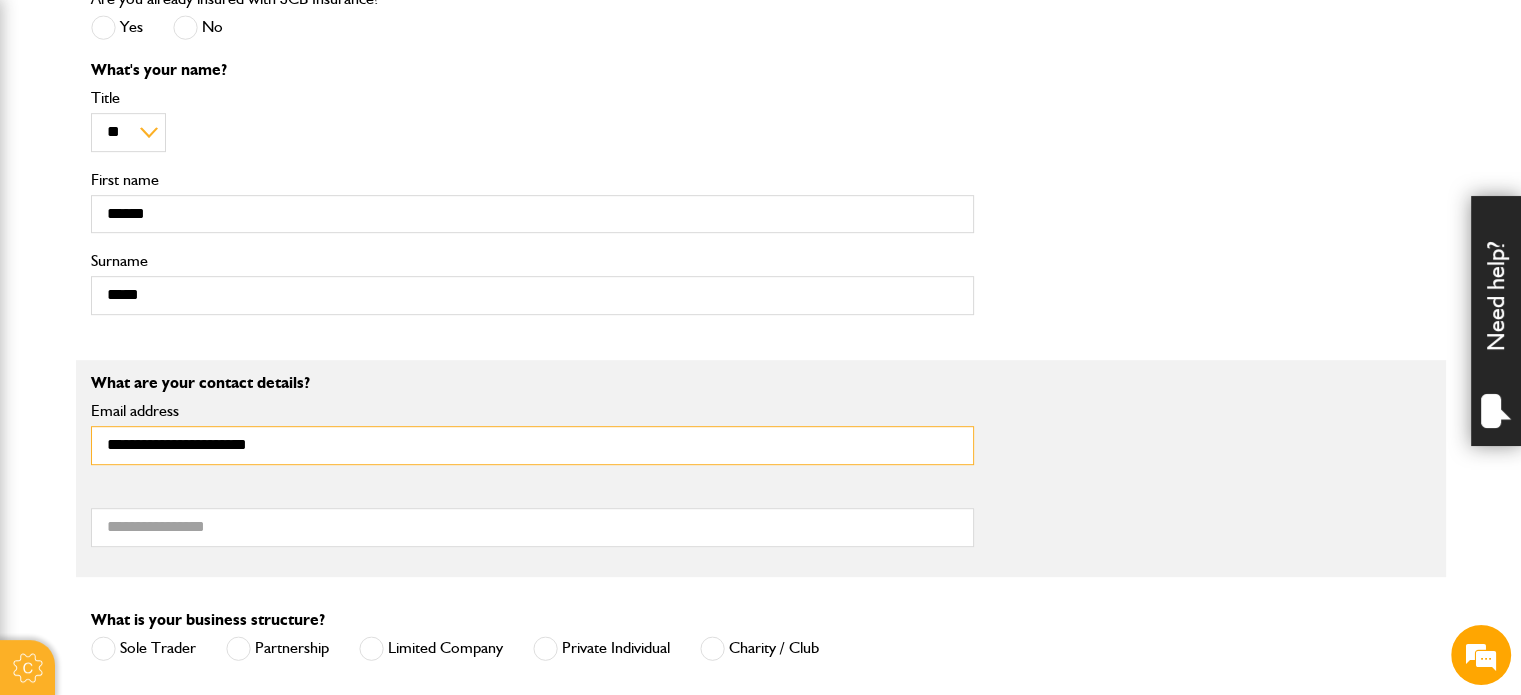 type on "**********" 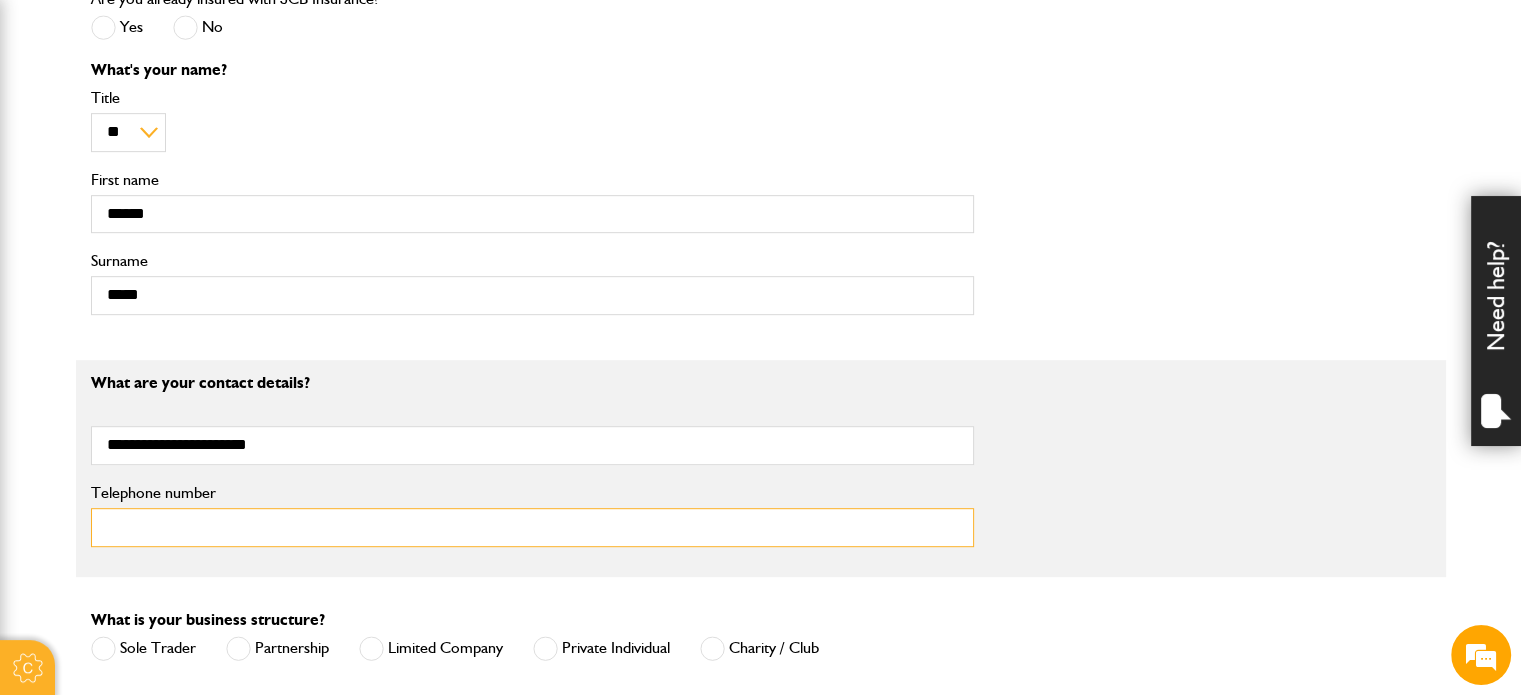 click on "Telephone number" at bounding box center [532, 527] 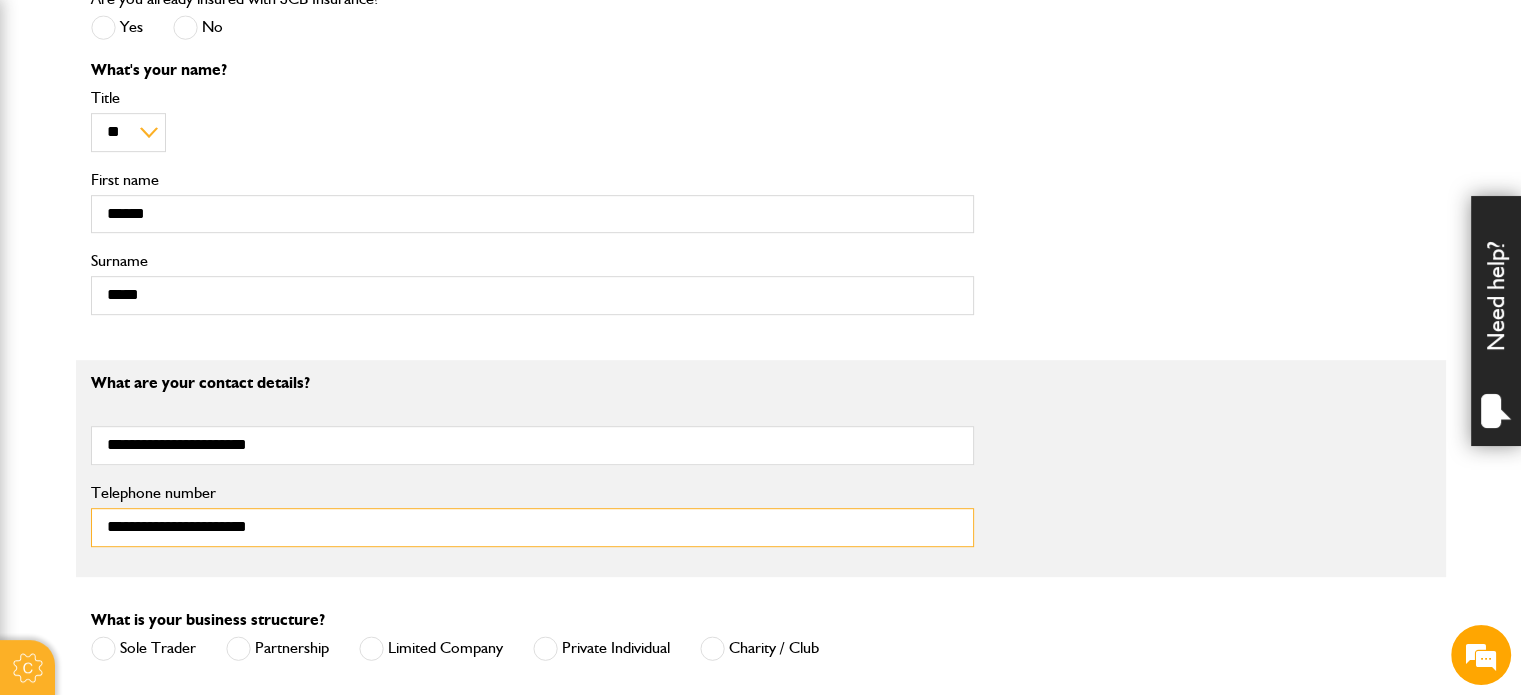 type on "**********" 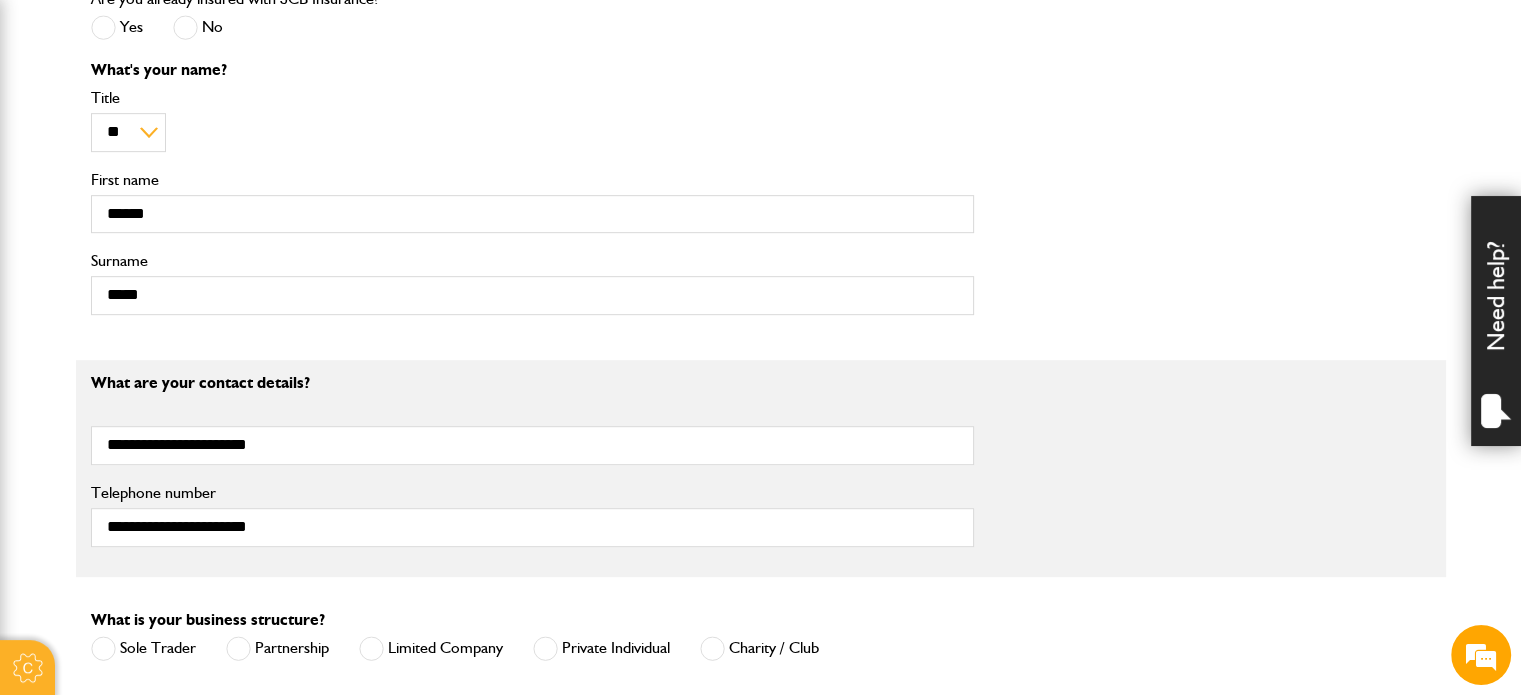 click on "**********" at bounding box center [761, 468] 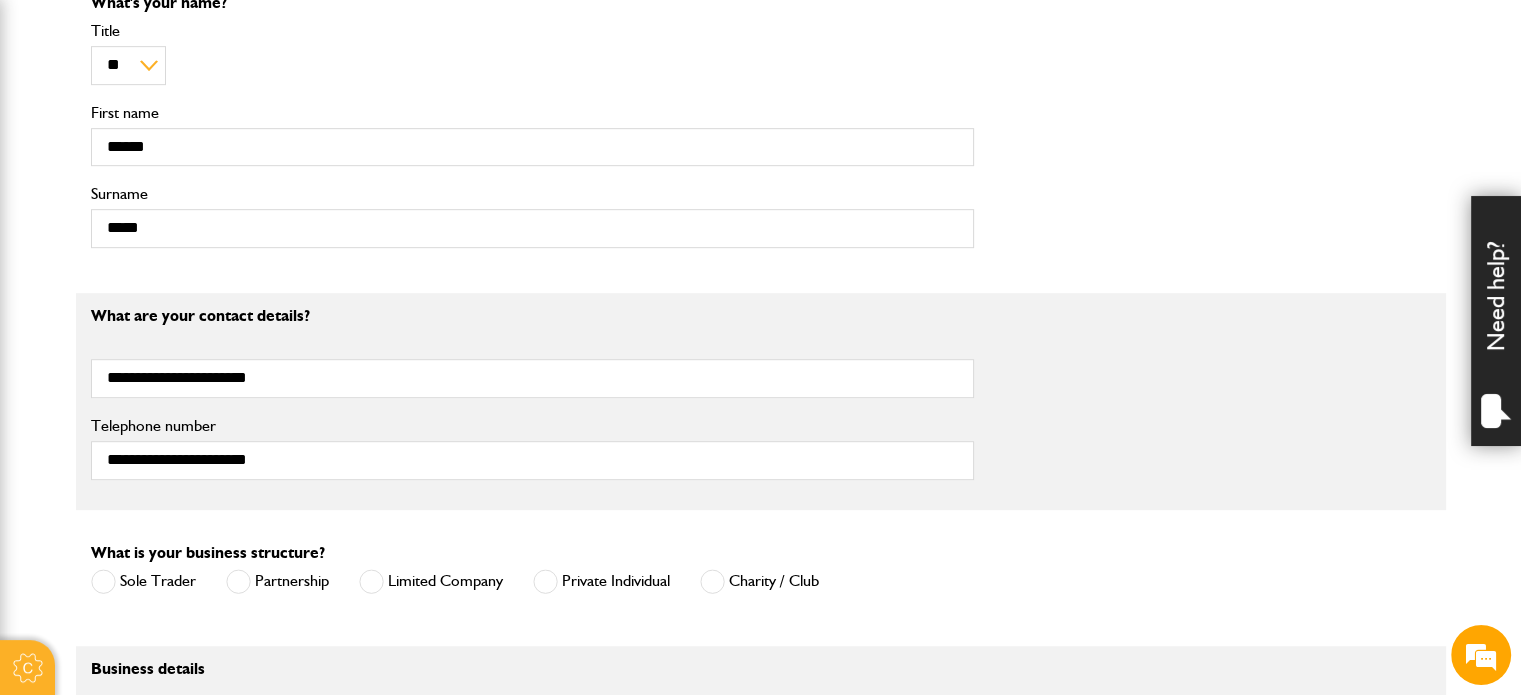 scroll, scrollTop: 1300, scrollLeft: 0, axis: vertical 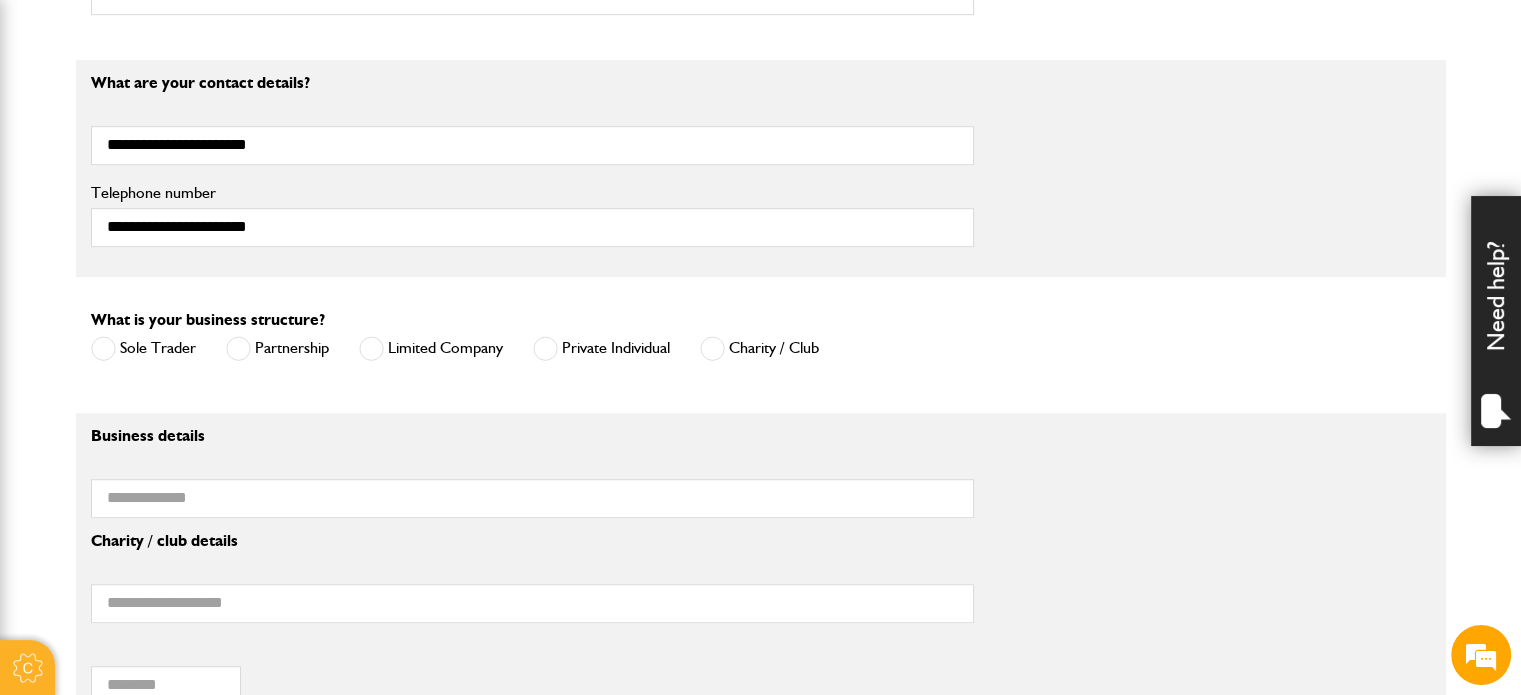click at bounding box center [371, 348] 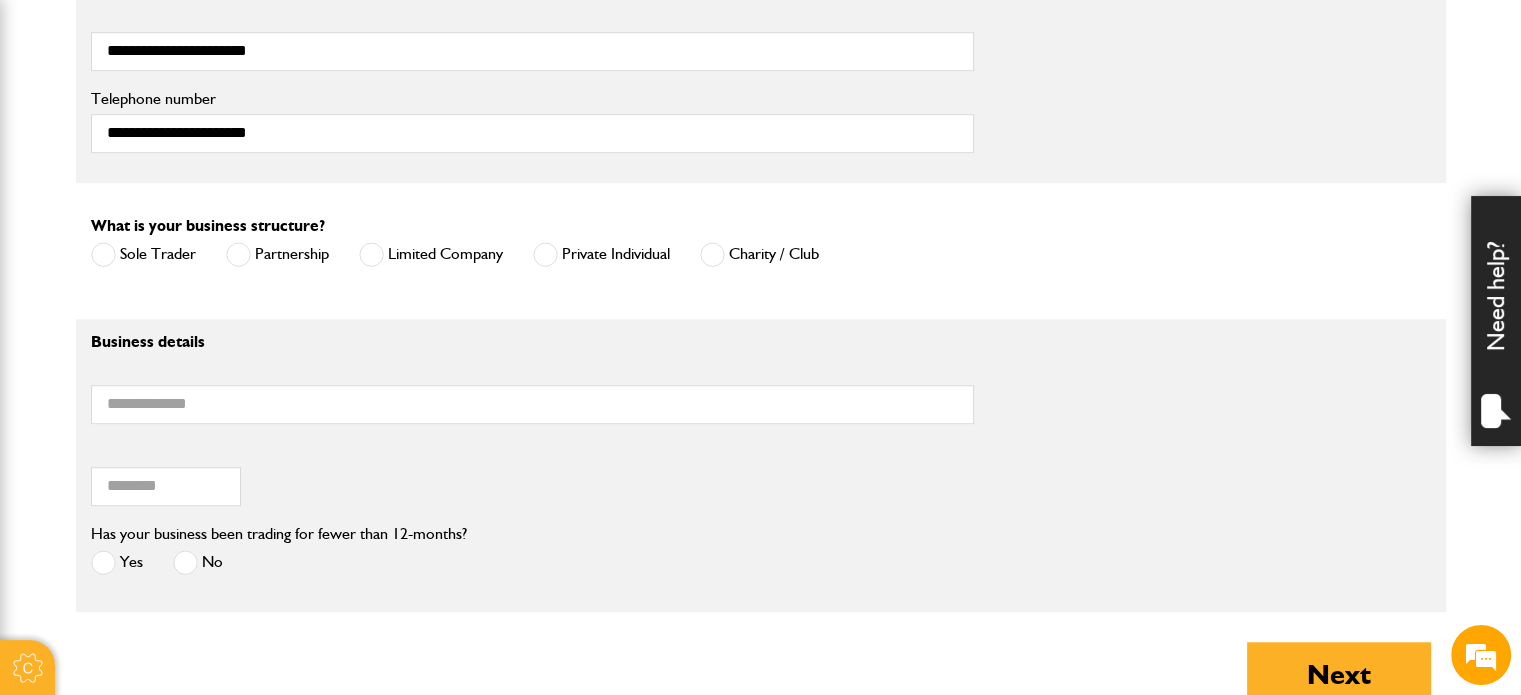 scroll, scrollTop: 1500, scrollLeft: 0, axis: vertical 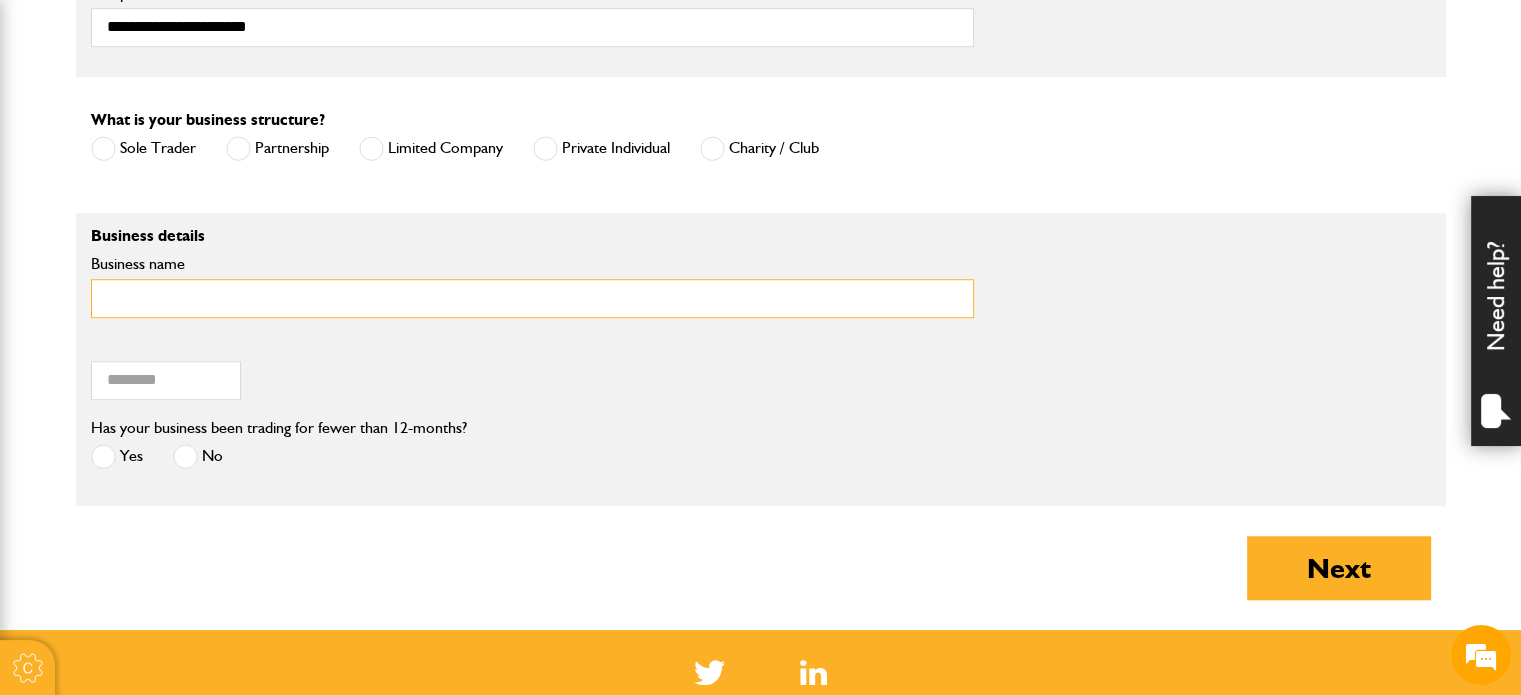 click on "Business name" at bounding box center (532, 298) 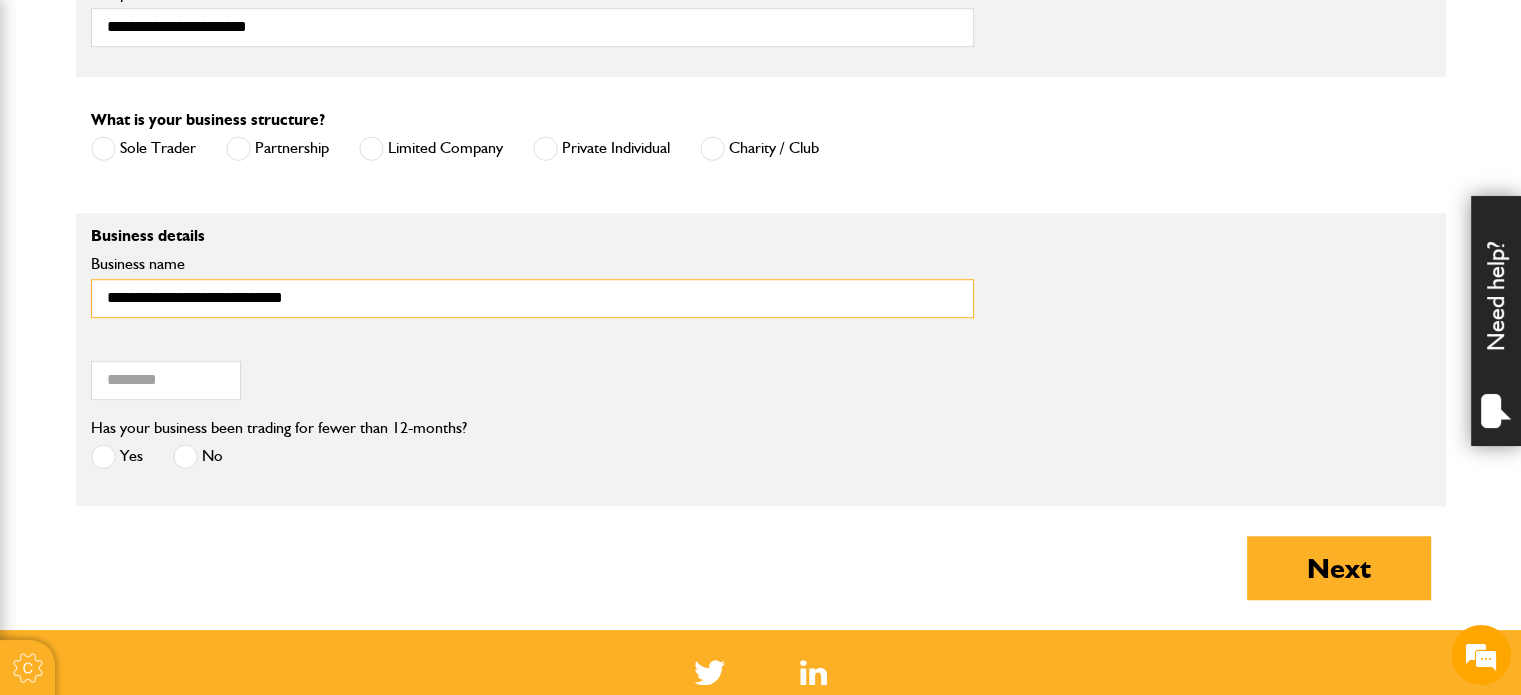 type on "**********" 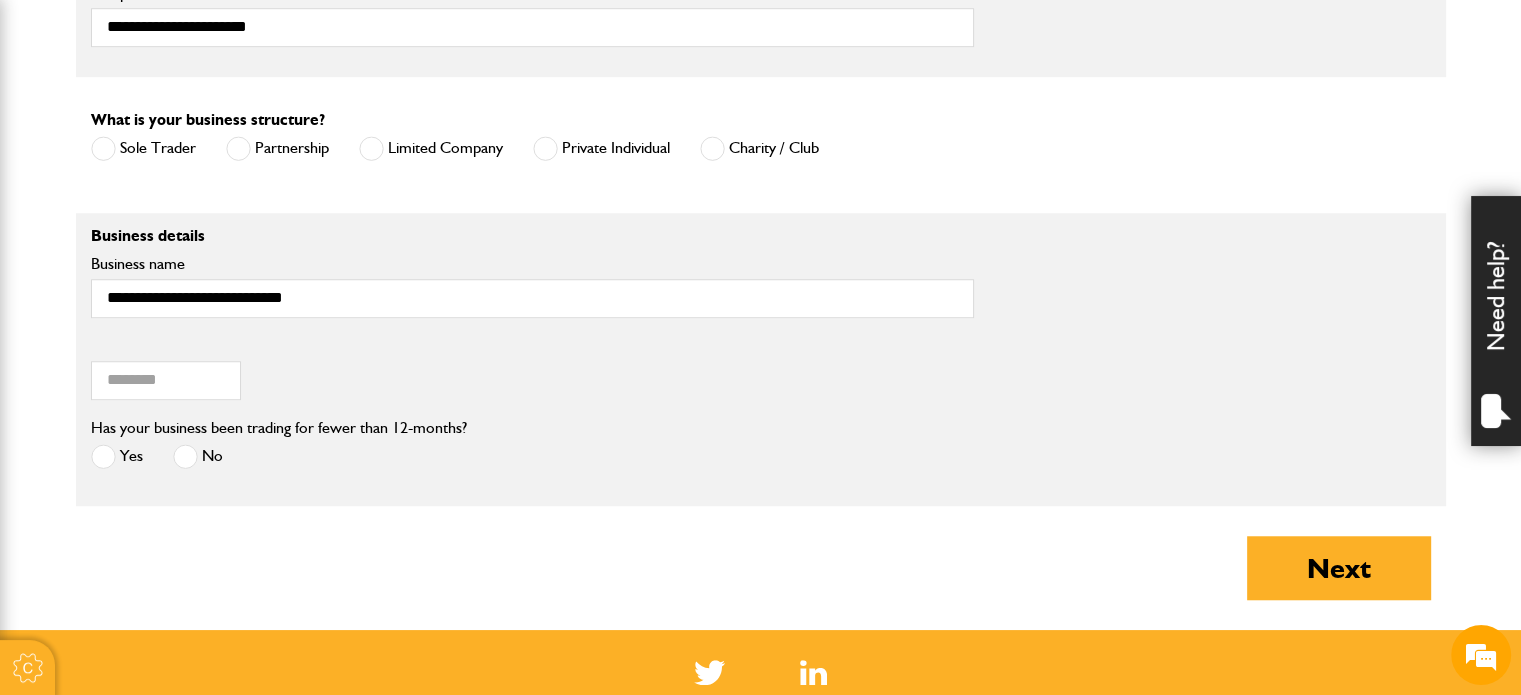 click on "Postcode of your correspondence address" at bounding box center (761, 374) 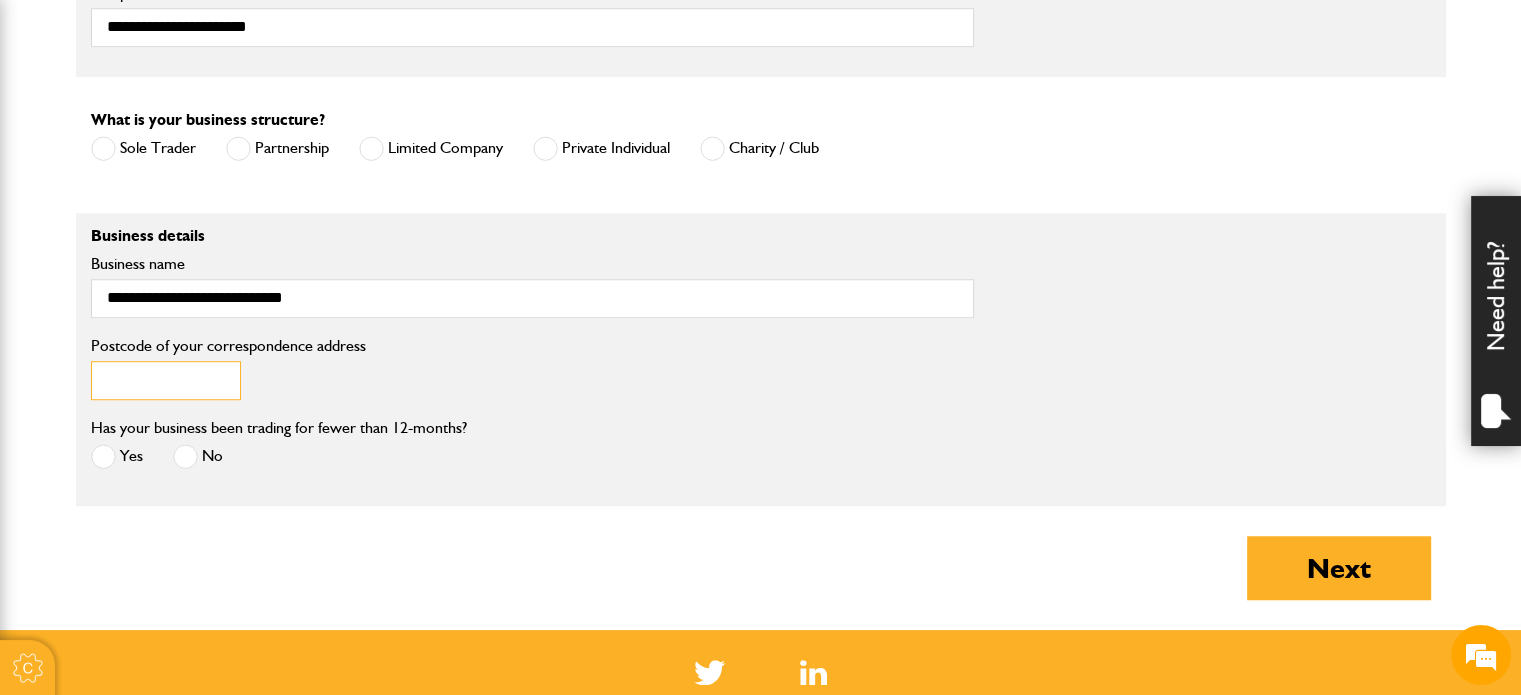 click on "Postcode of your correspondence address" at bounding box center (166, 380) 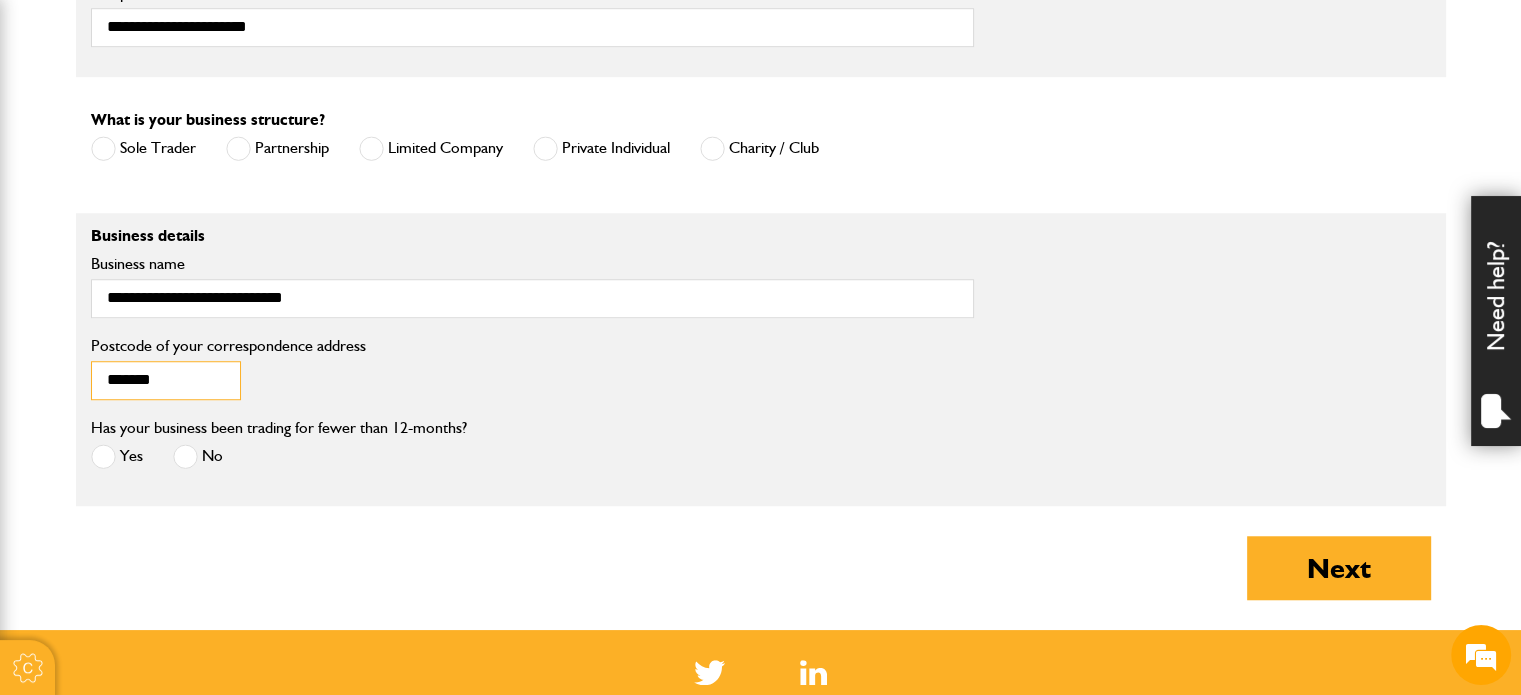 type on "*******" 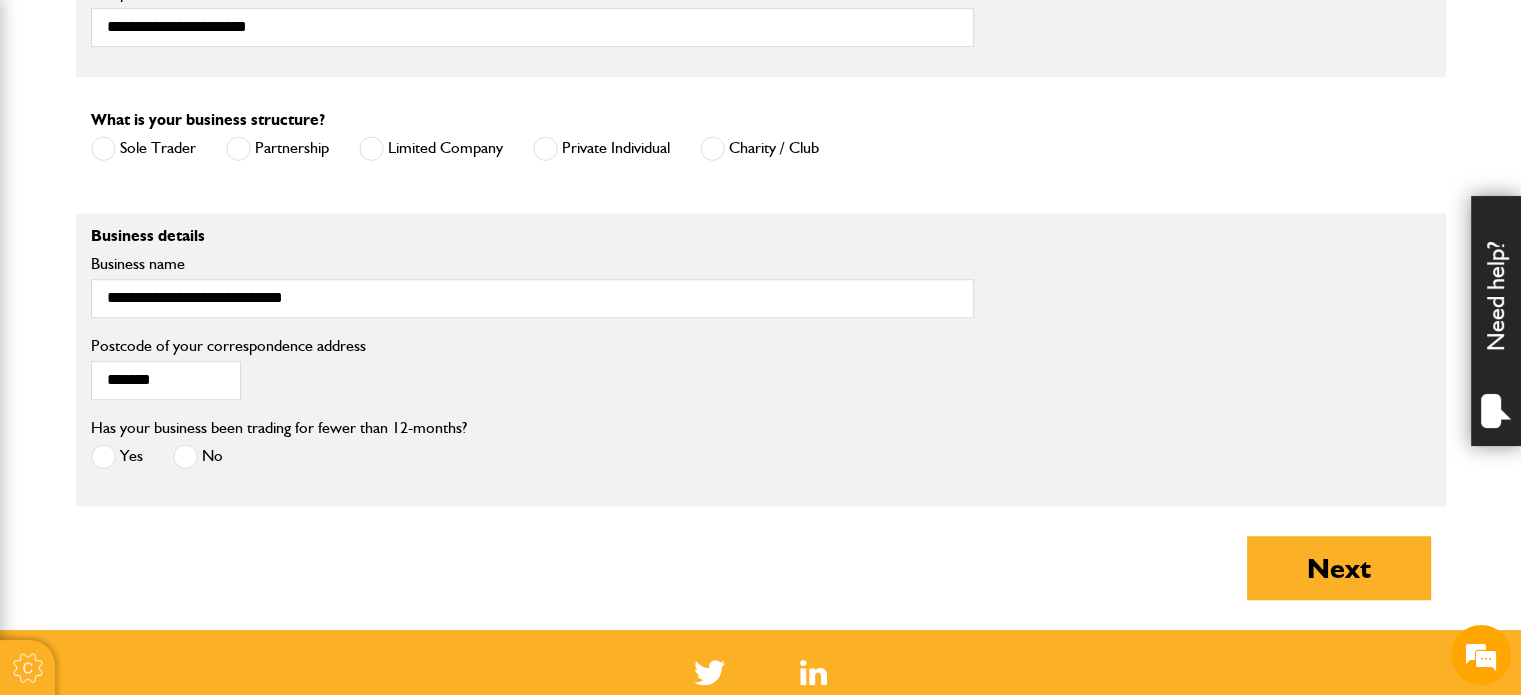 click at bounding box center (185, 456) 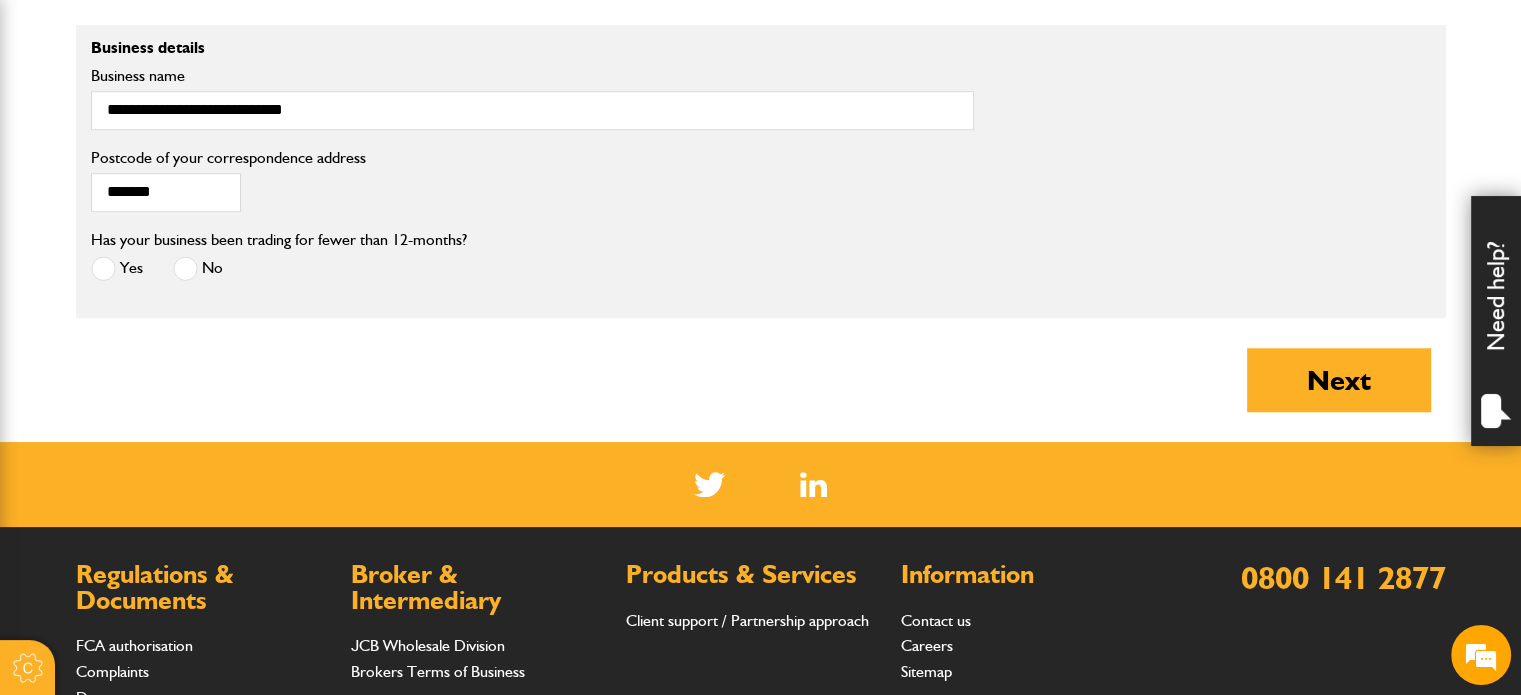 scroll, scrollTop: 1700, scrollLeft: 0, axis: vertical 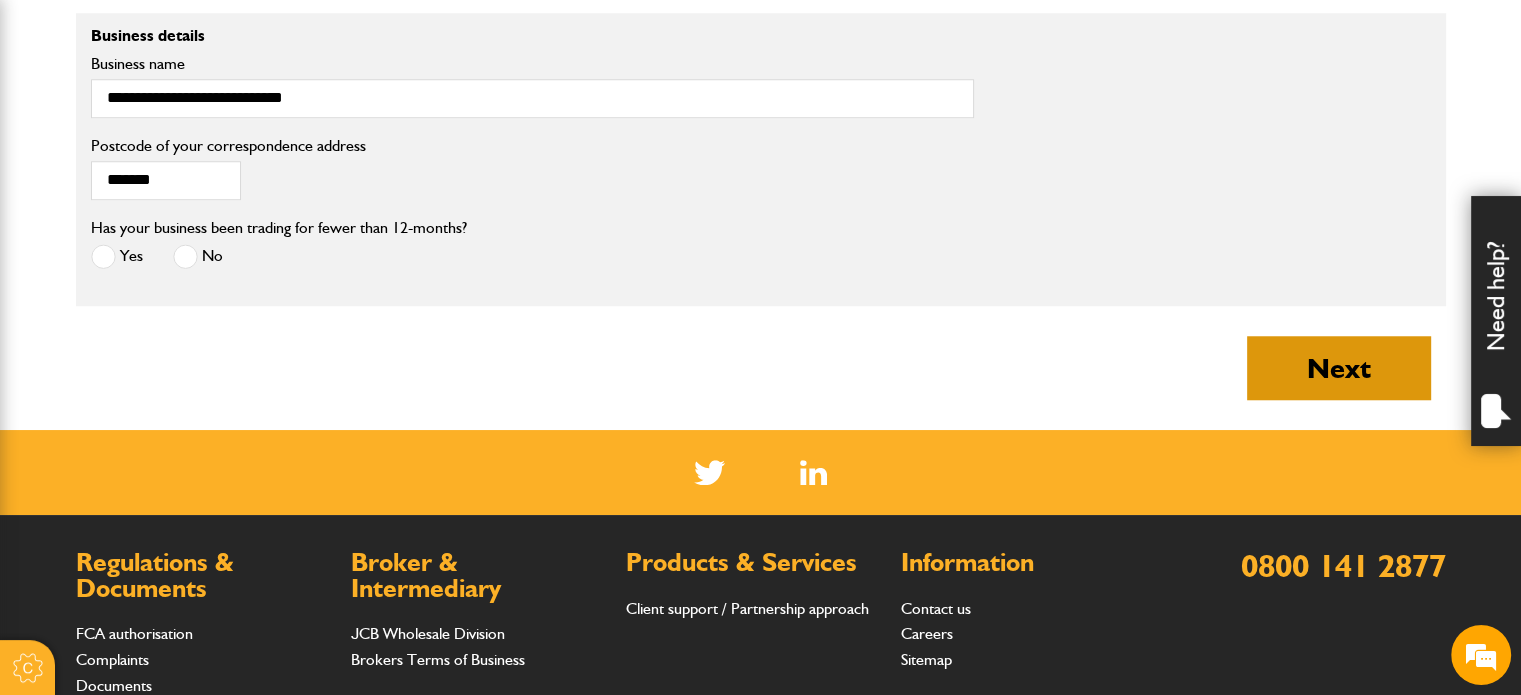 click on "Next" at bounding box center [1339, 368] 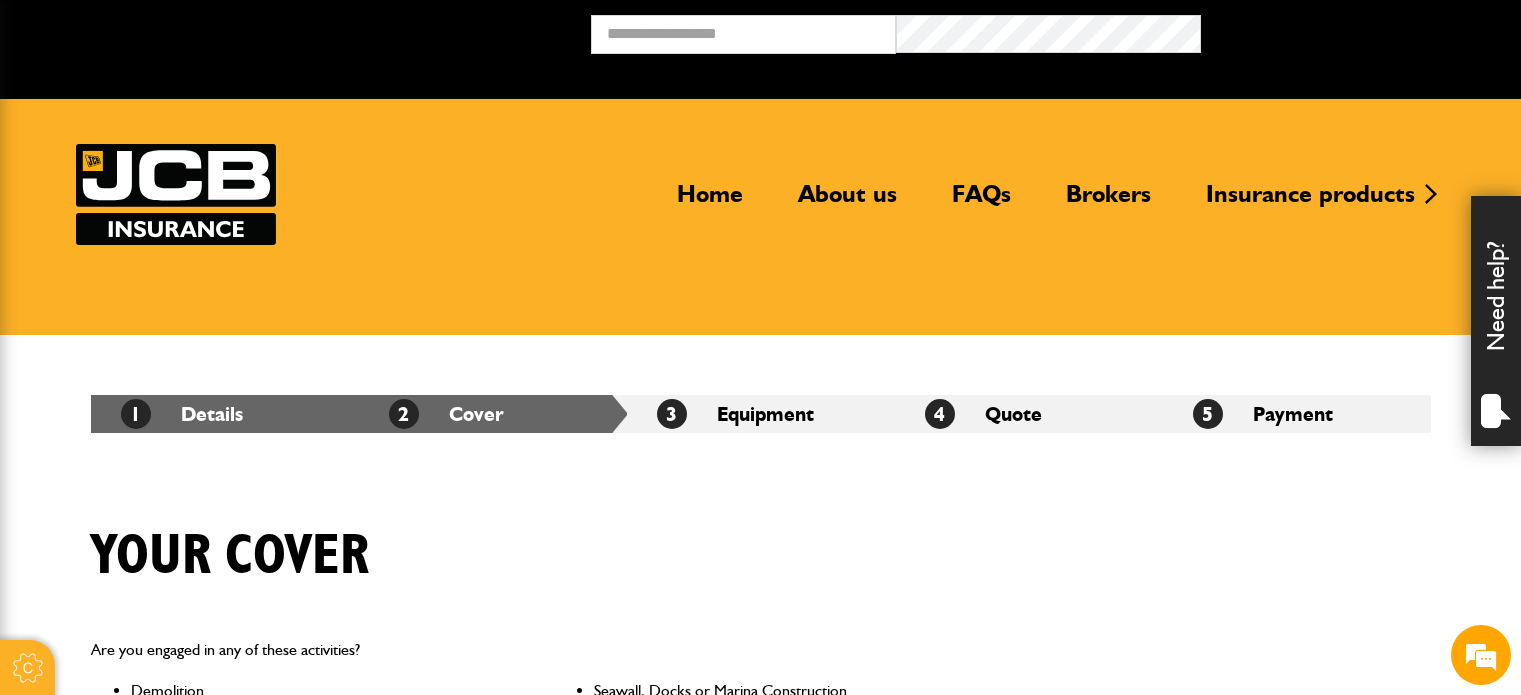 scroll, scrollTop: 0, scrollLeft: 0, axis: both 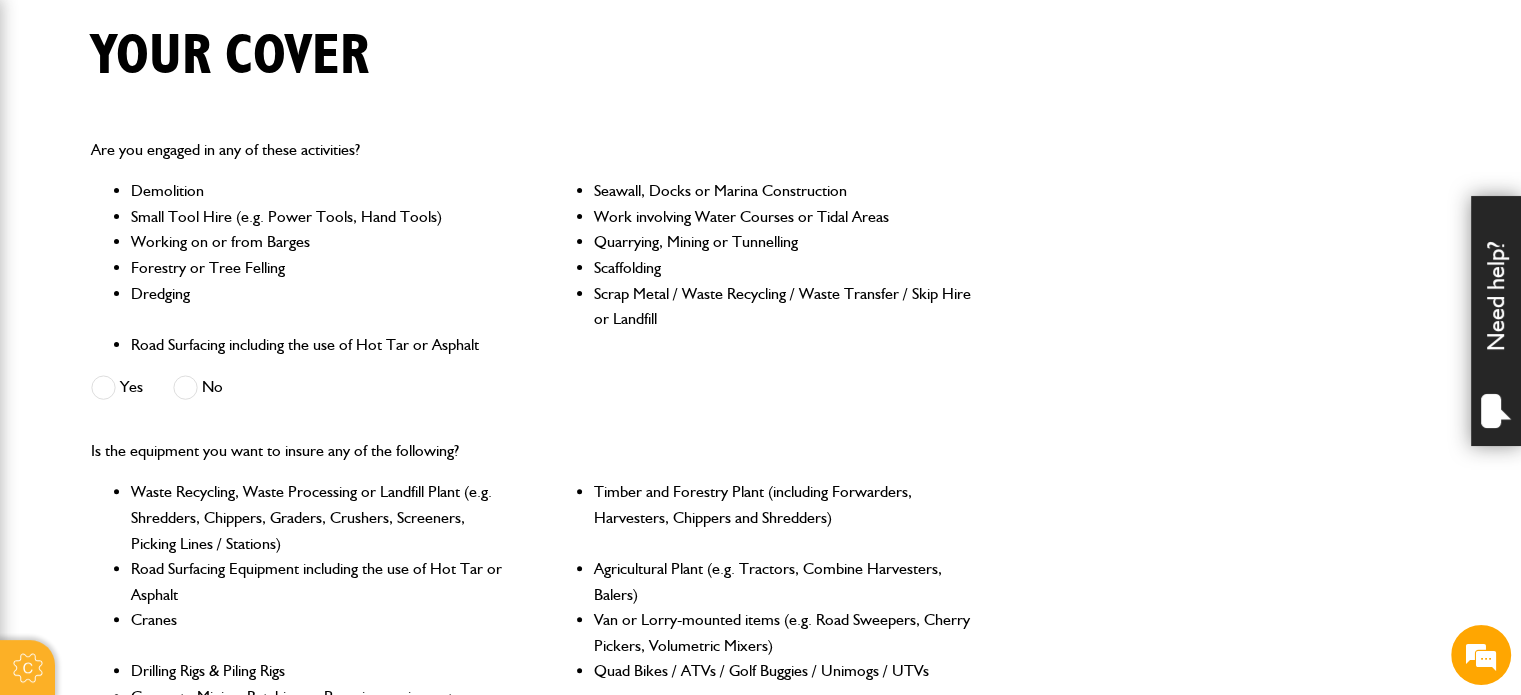 click at bounding box center (103, 387) 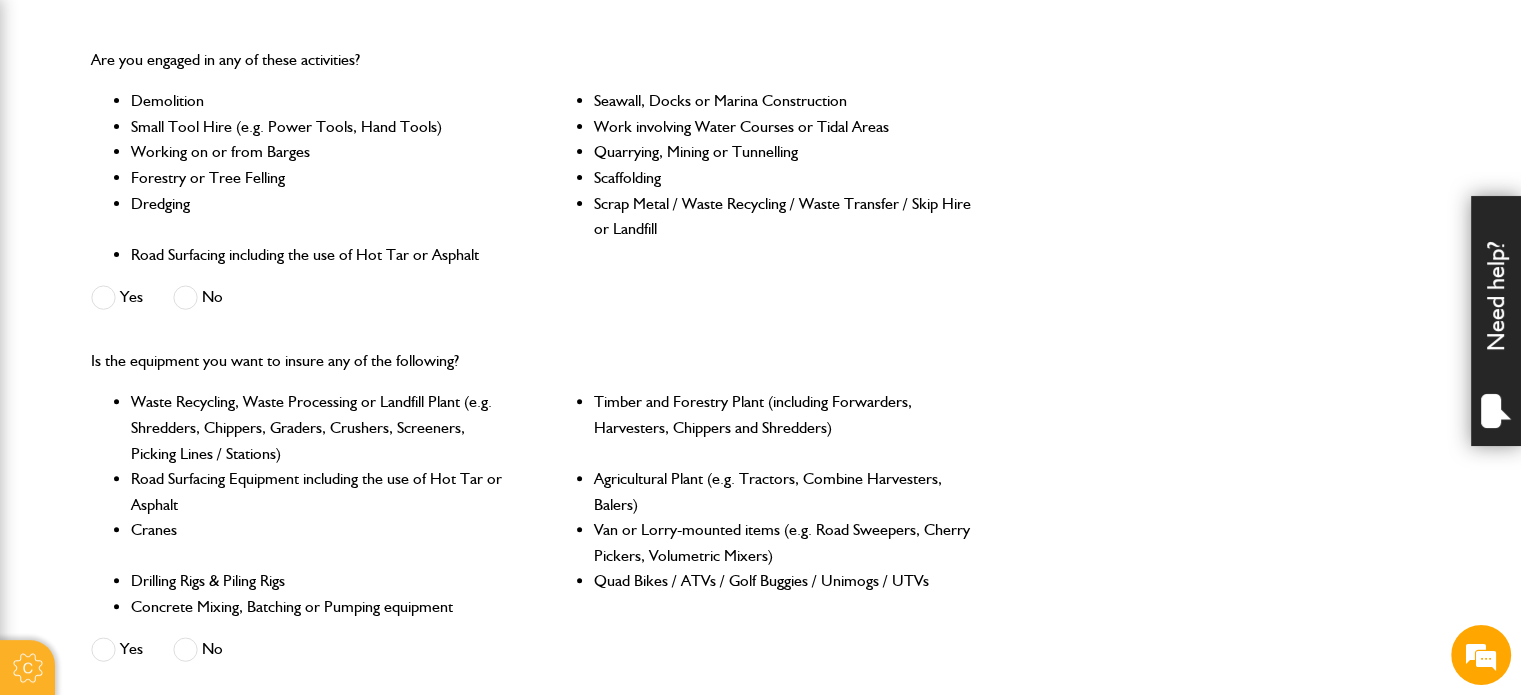 scroll, scrollTop: 700, scrollLeft: 0, axis: vertical 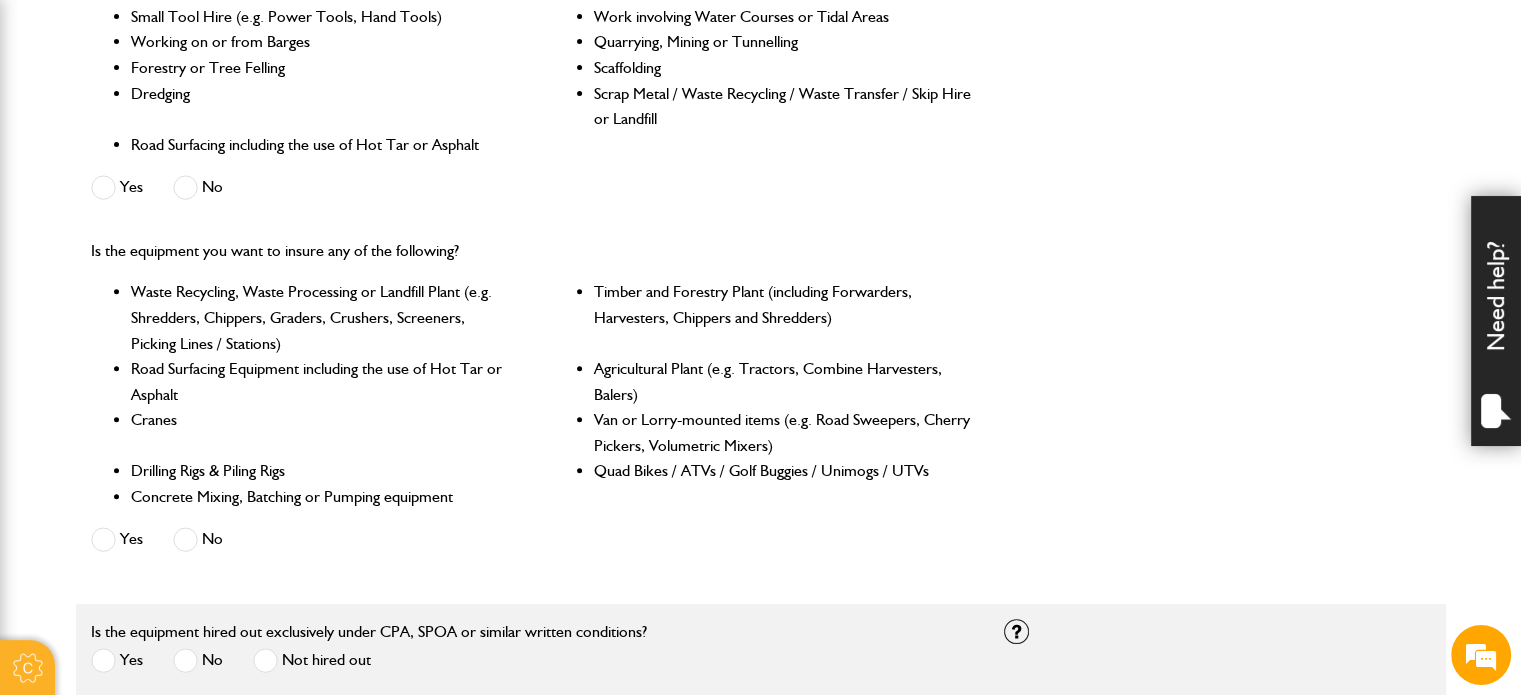 click at bounding box center [103, 539] 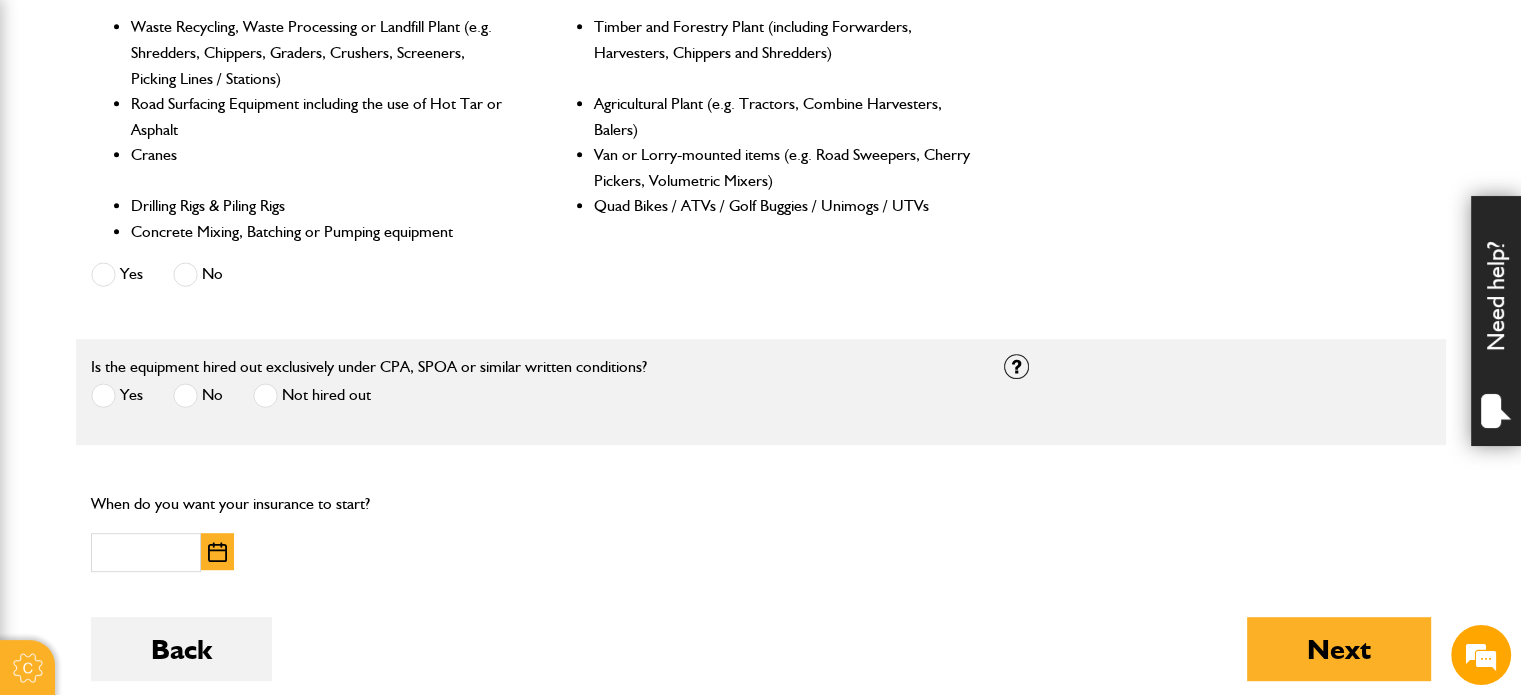 scroll, scrollTop: 1000, scrollLeft: 0, axis: vertical 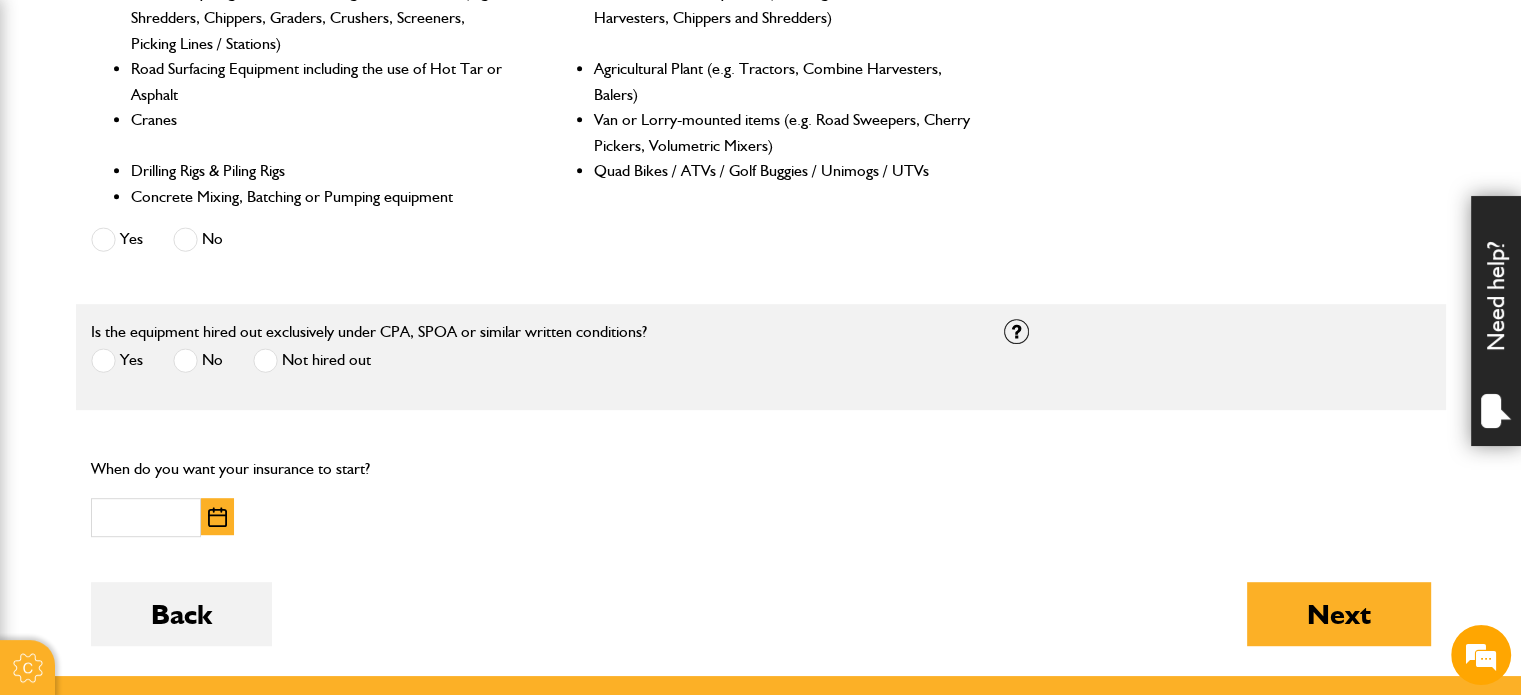 click at bounding box center (103, 360) 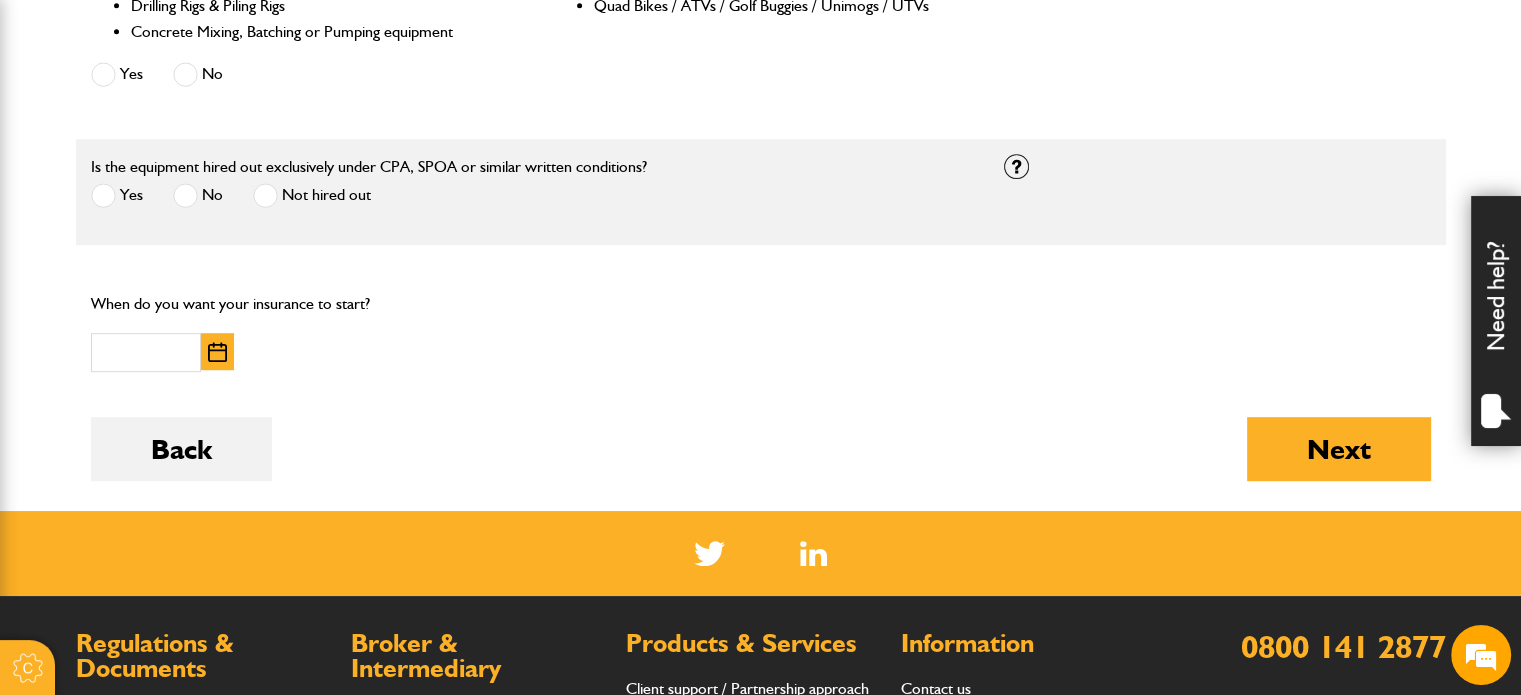 scroll, scrollTop: 1200, scrollLeft: 0, axis: vertical 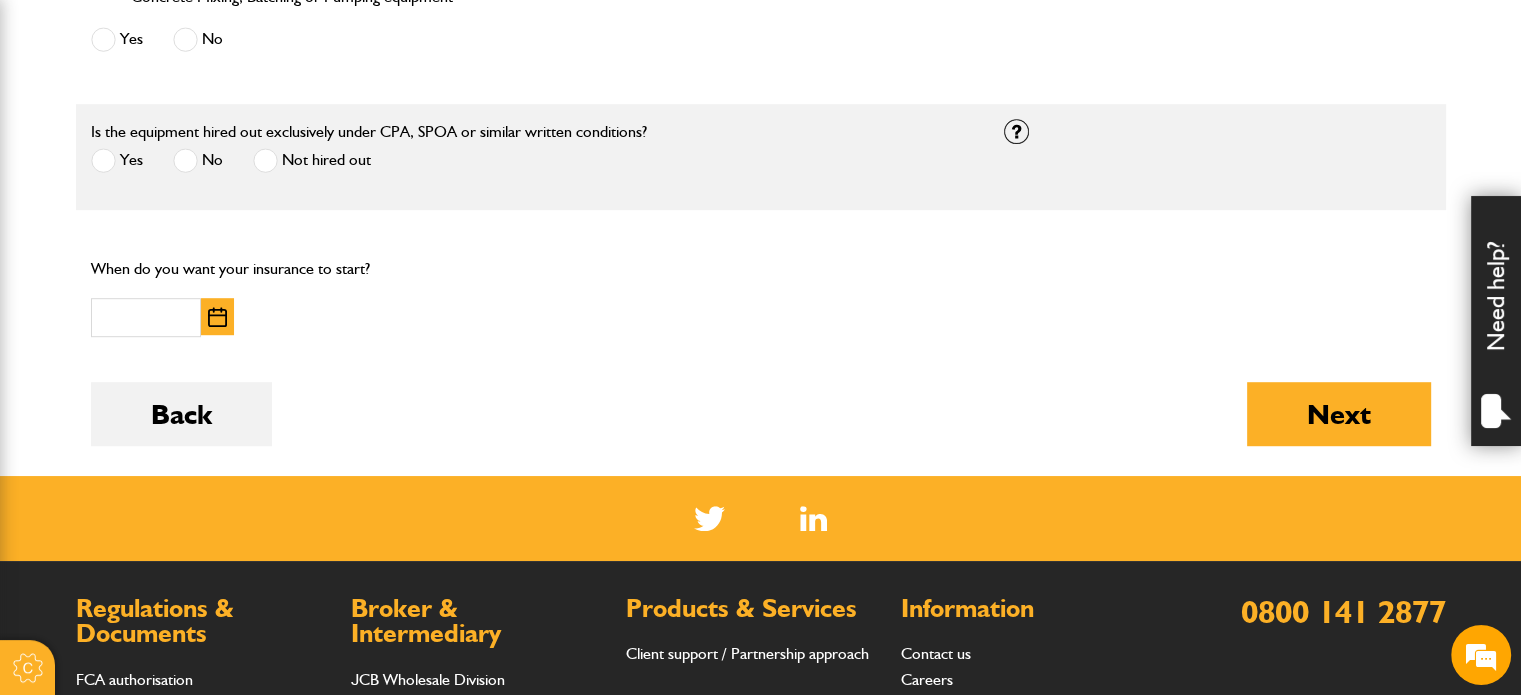 click at bounding box center (217, 317) 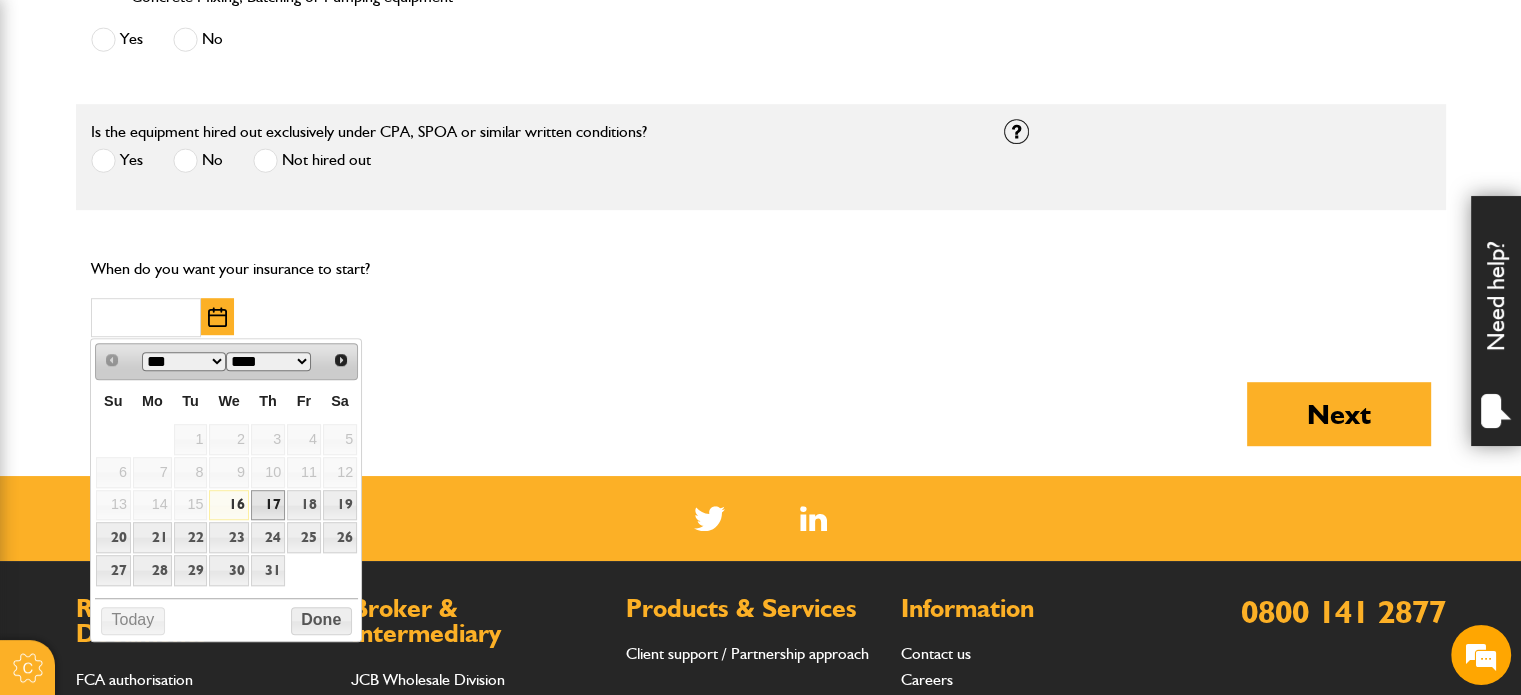 click on "17" at bounding box center (268, 505) 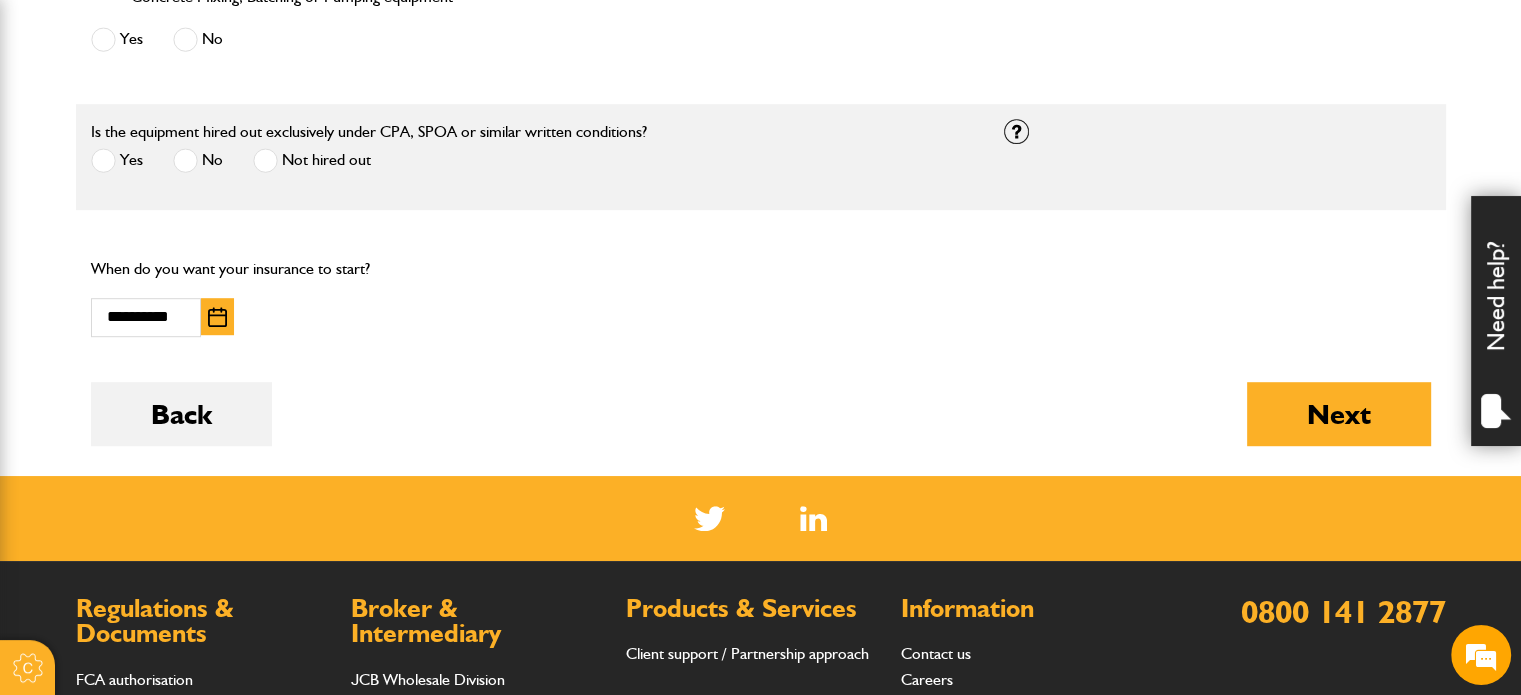 drag, startPoint x: 1357, startPoint y: 403, endPoint x: 1112, endPoint y: 418, distance: 245.45876 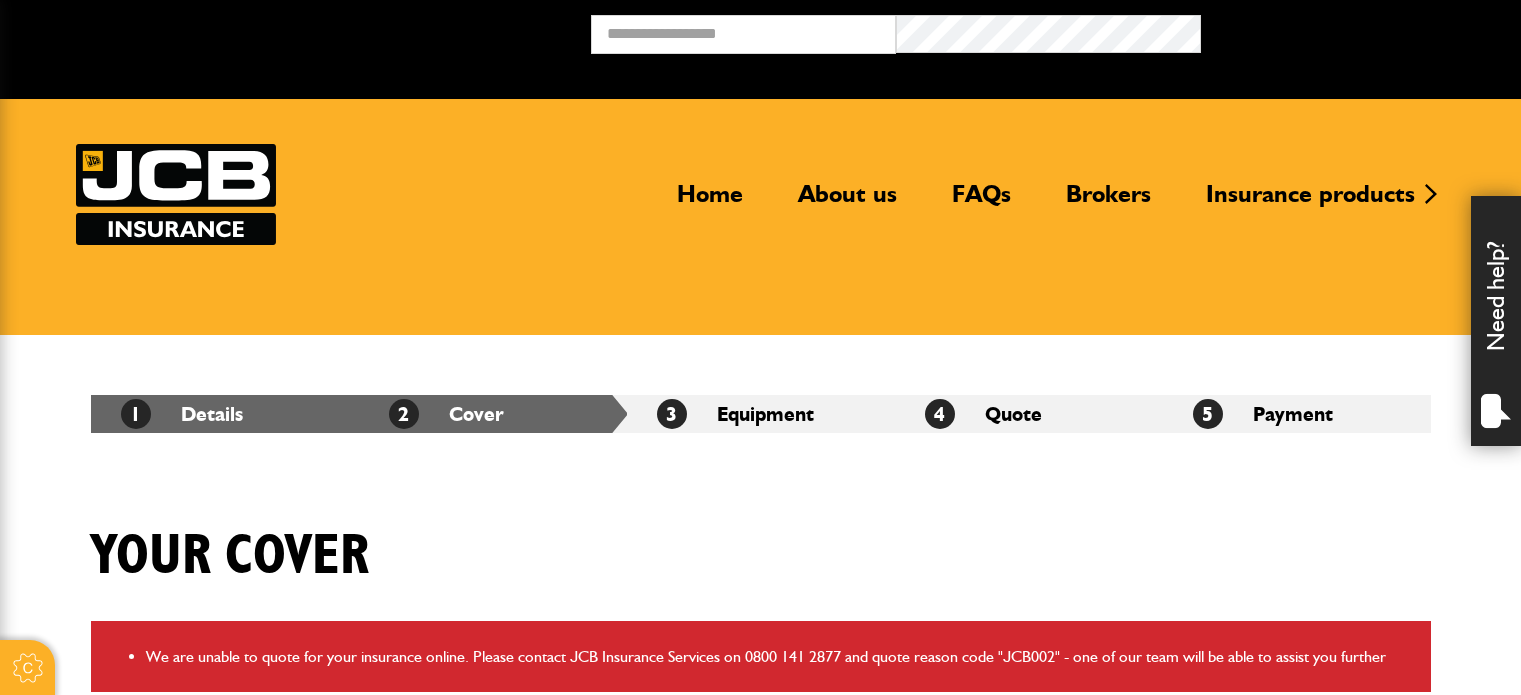 scroll, scrollTop: 0, scrollLeft: 0, axis: both 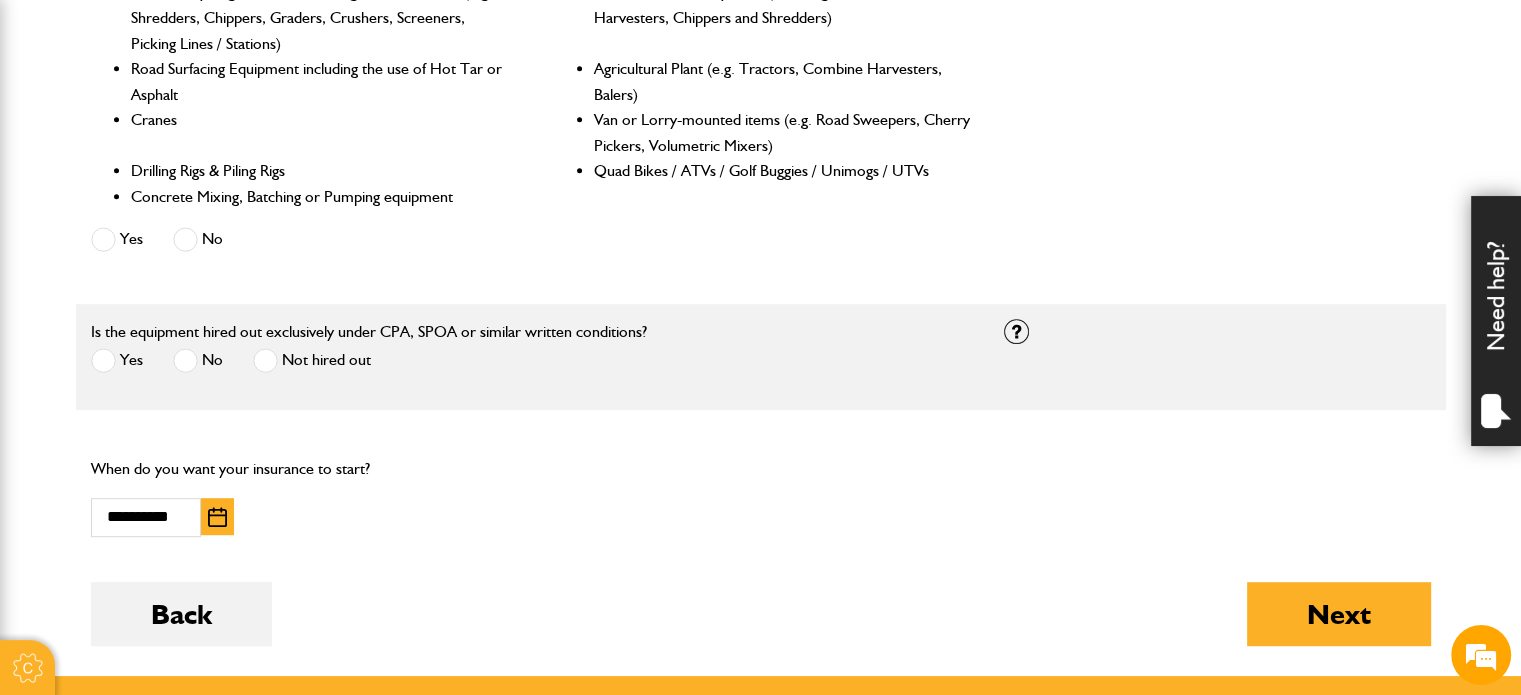 click at bounding box center (185, 360) 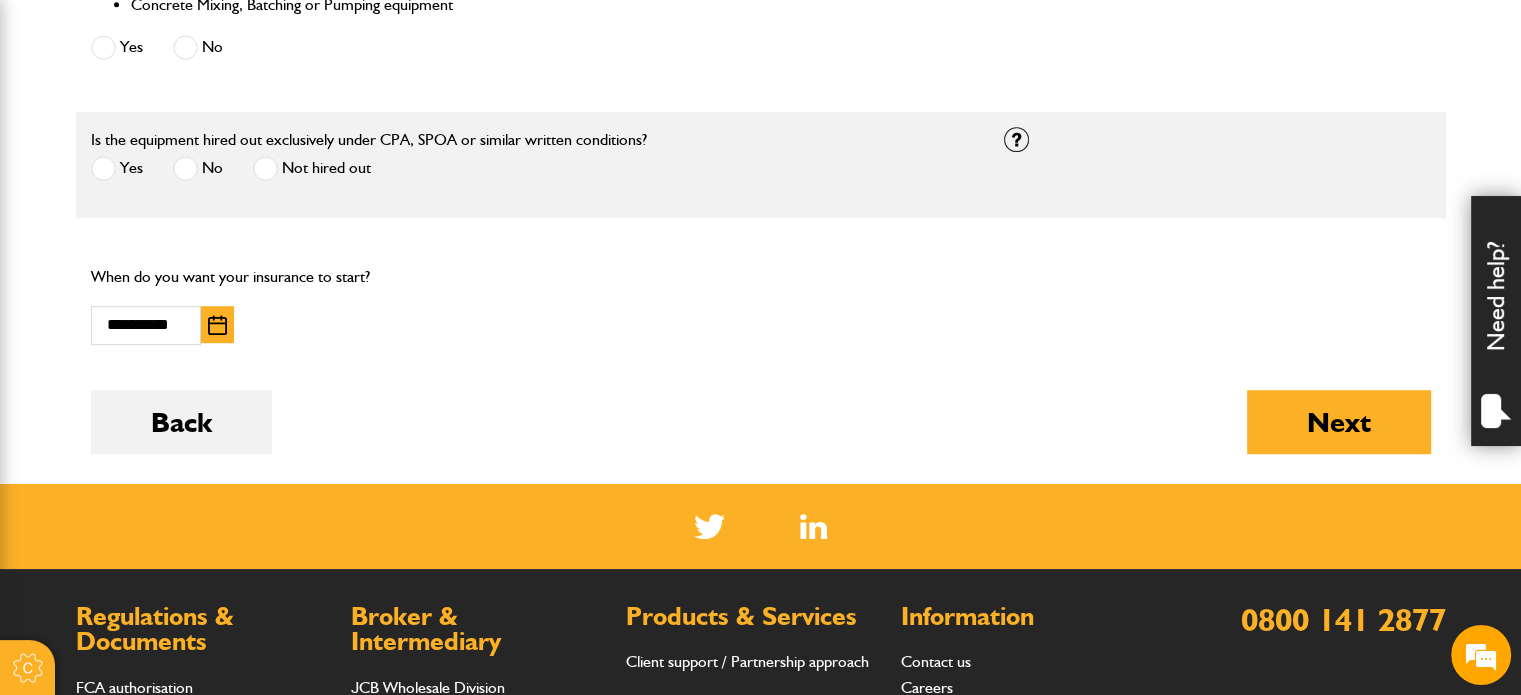 scroll, scrollTop: 1200, scrollLeft: 0, axis: vertical 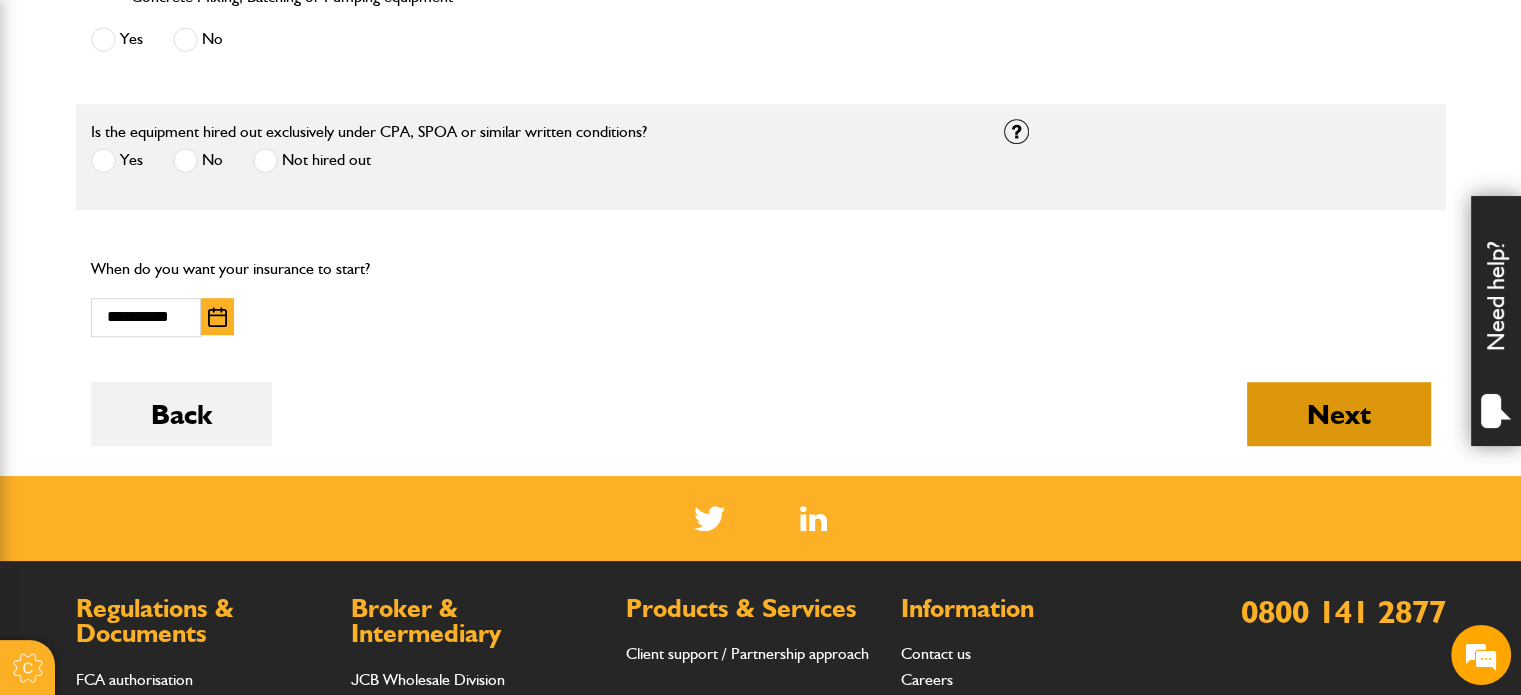 click on "Next" at bounding box center [1339, 414] 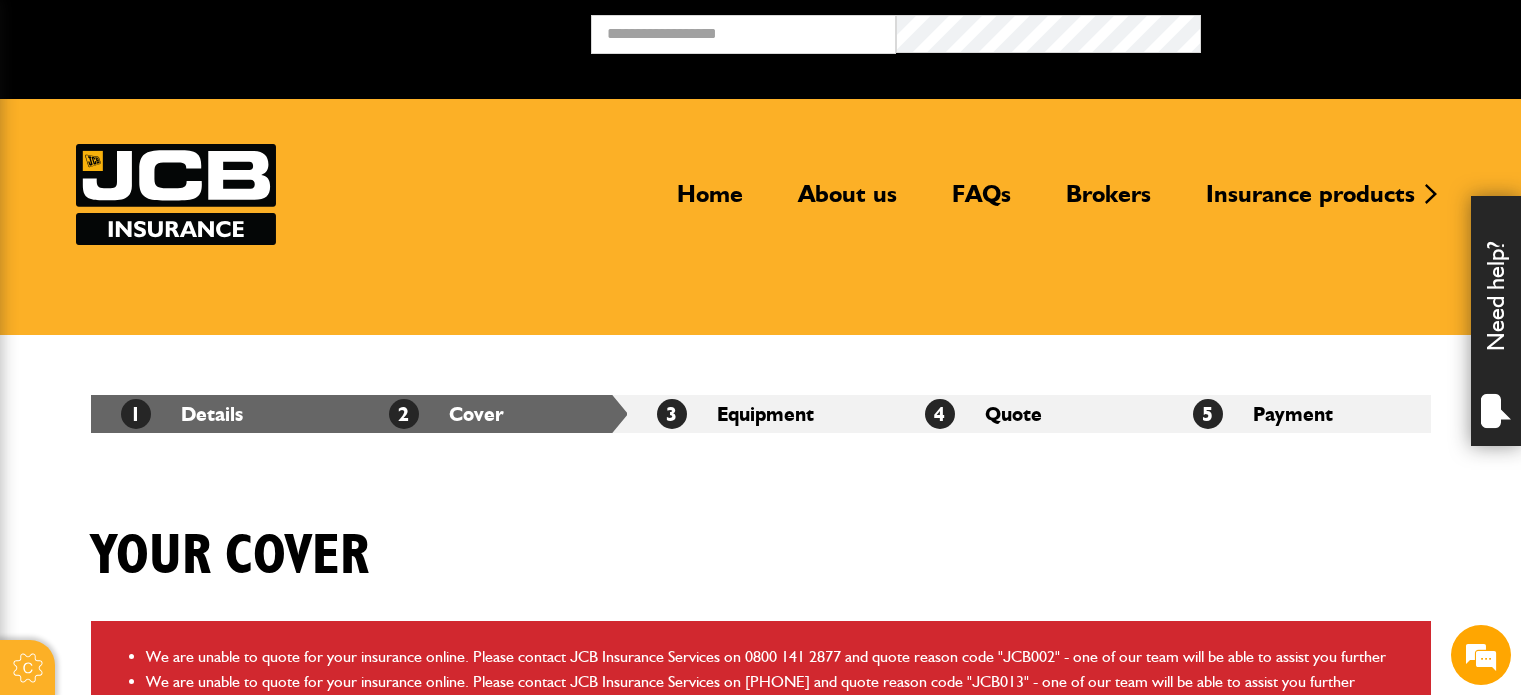 scroll, scrollTop: 0, scrollLeft: 0, axis: both 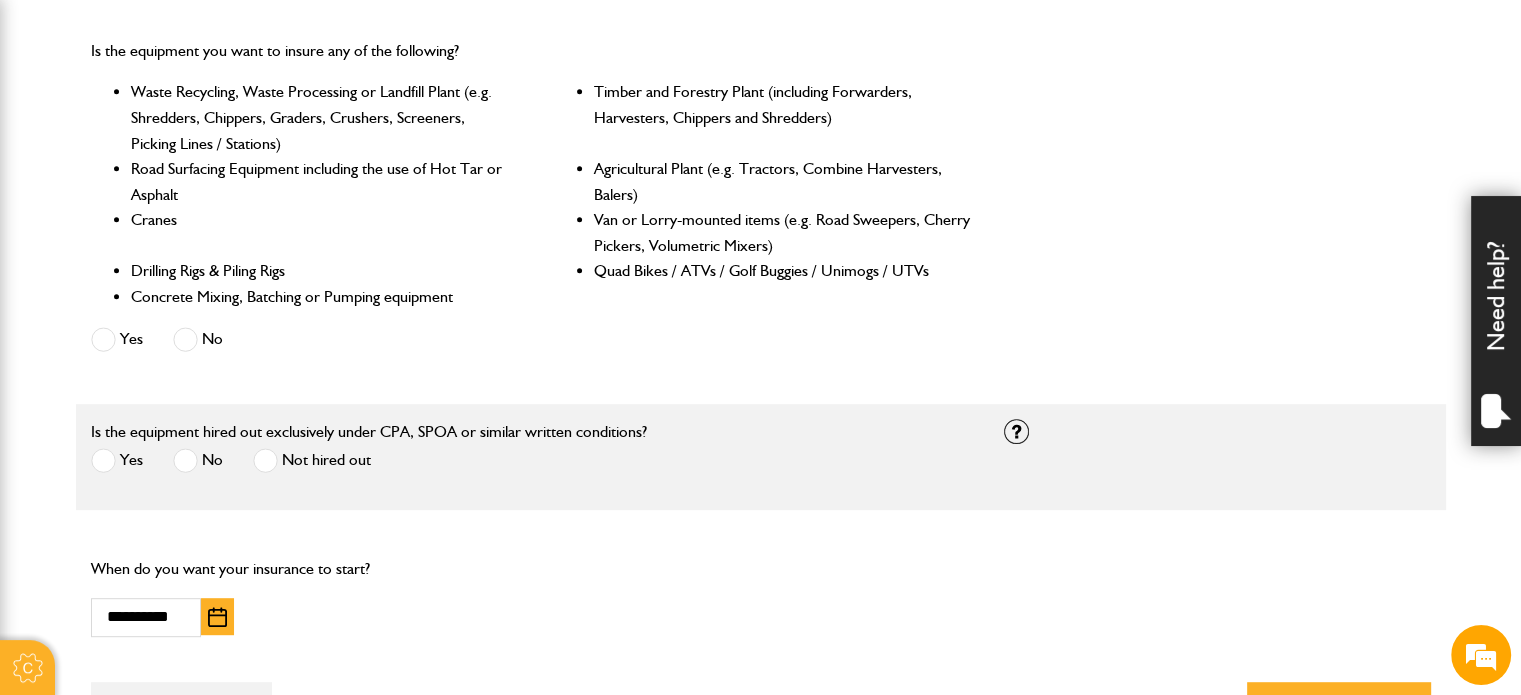 click at bounding box center [265, 460] 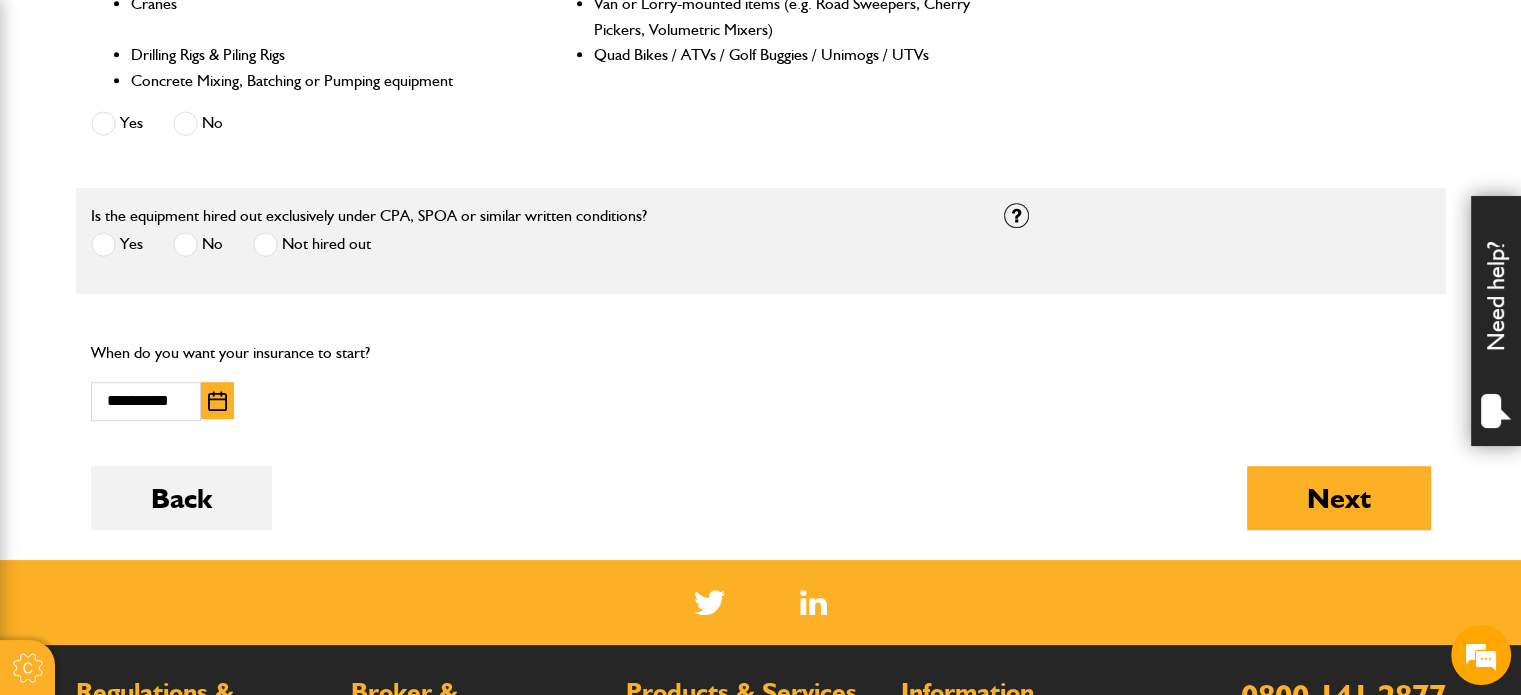 scroll, scrollTop: 1200, scrollLeft: 0, axis: vertical 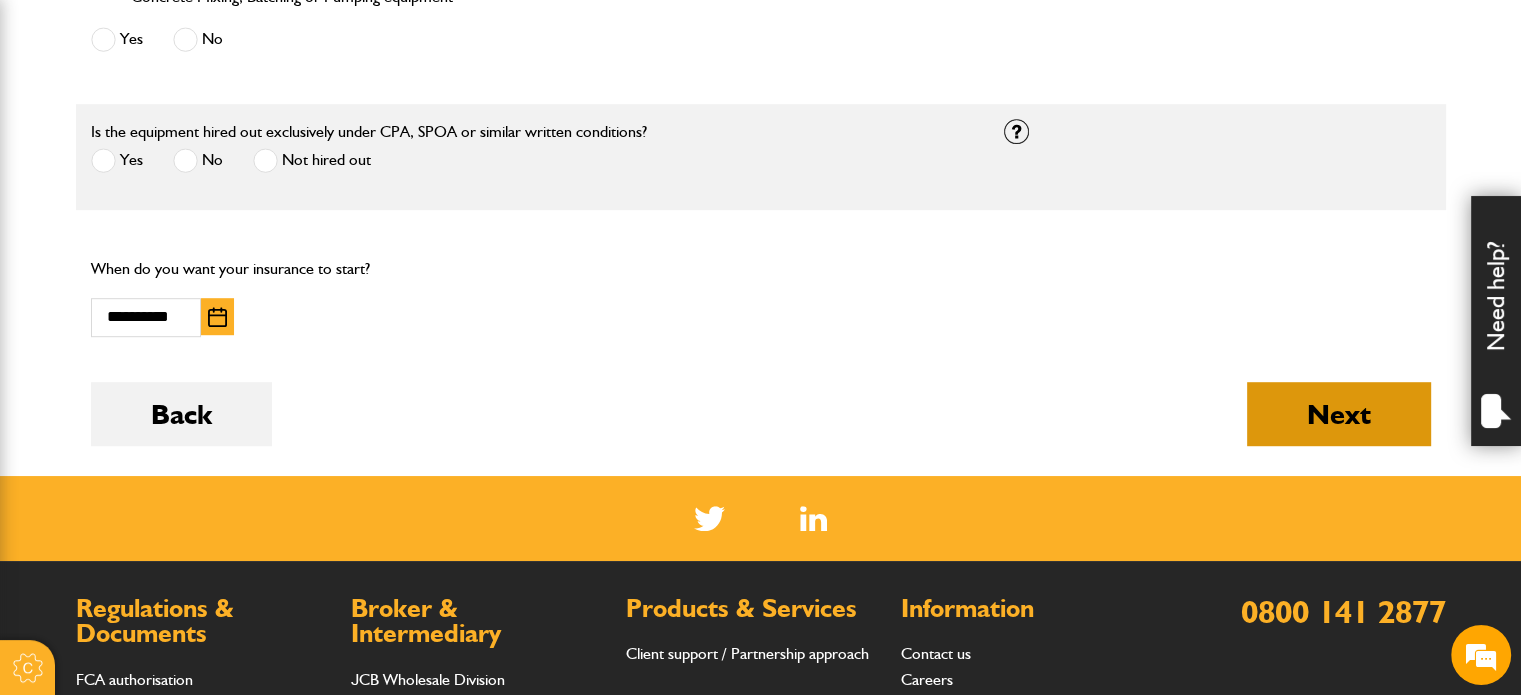 click on "Next" at bounding box center [1339, 414] 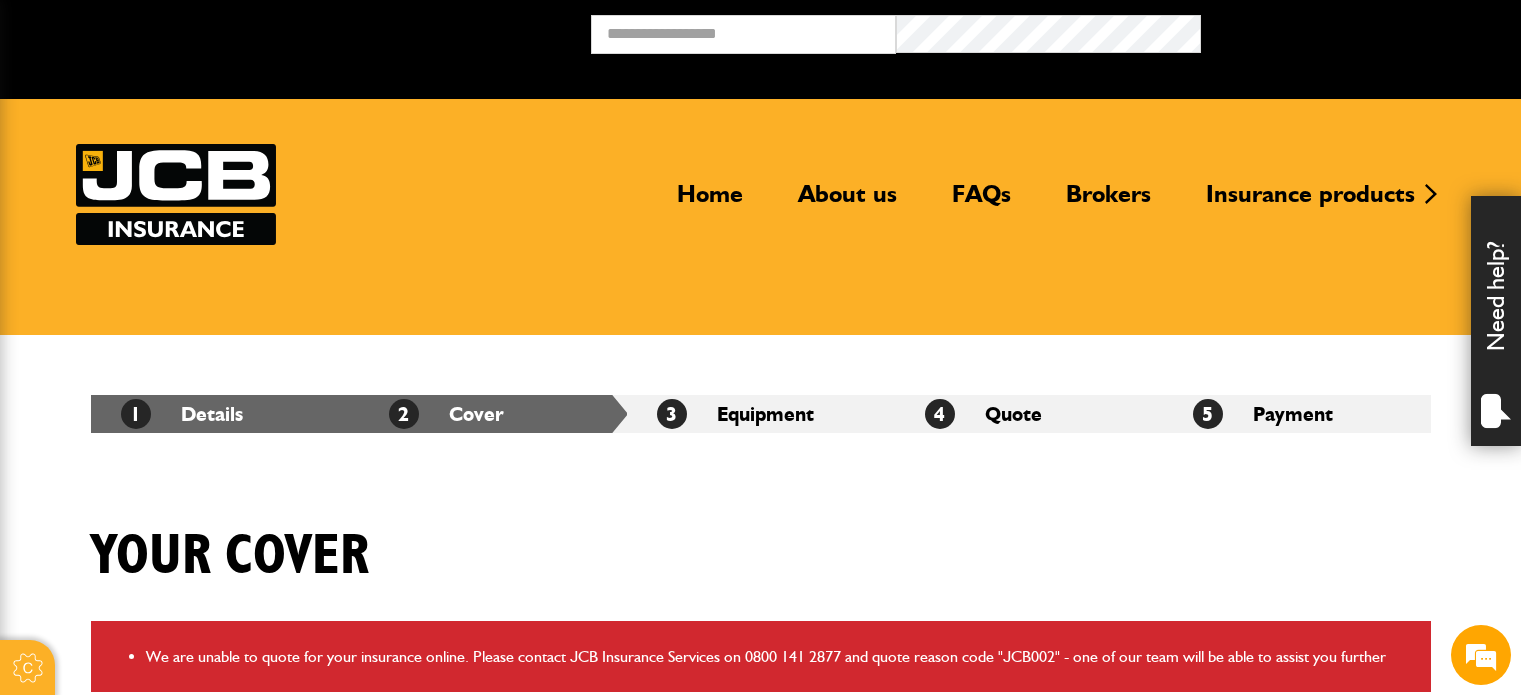 scroll, scrollTop: 0, scrollLeft: 0, axis: both 